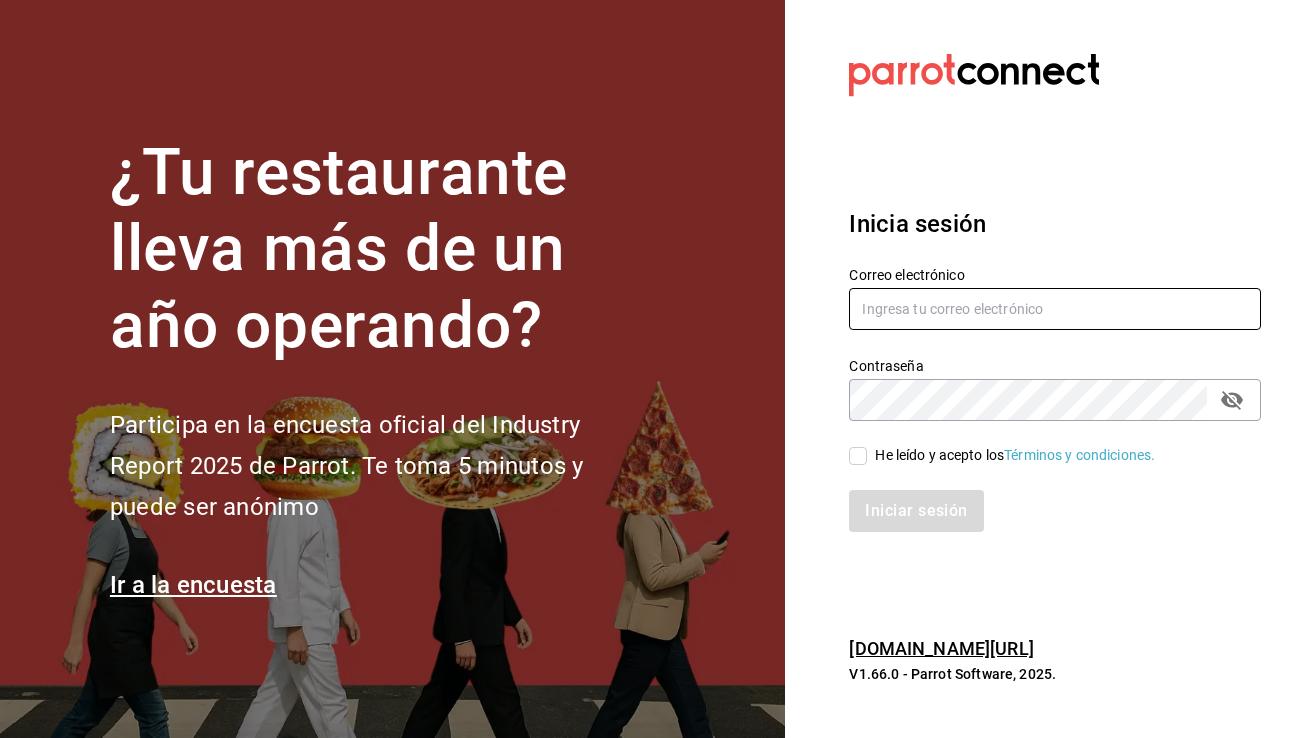 scroll, scrollTop: 0, scrollLeft: 0, axis: both 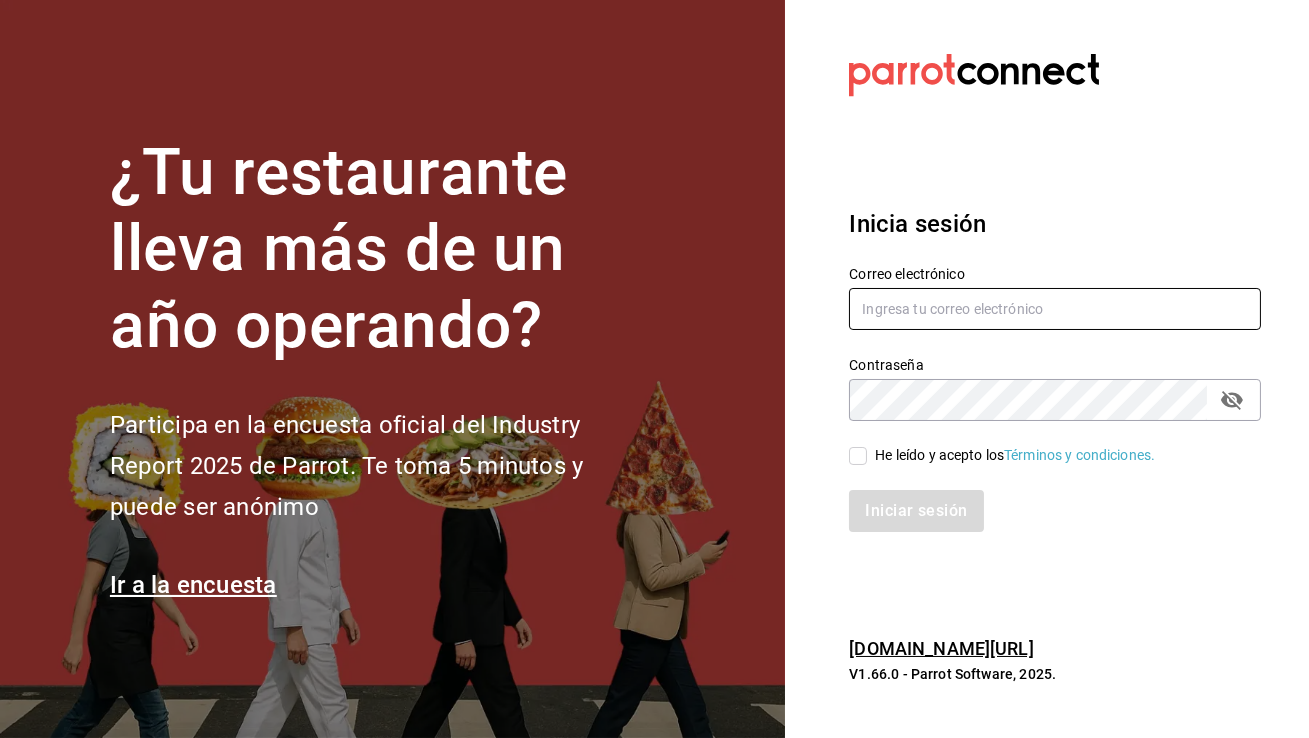 click at bounding box center [1055, 309] 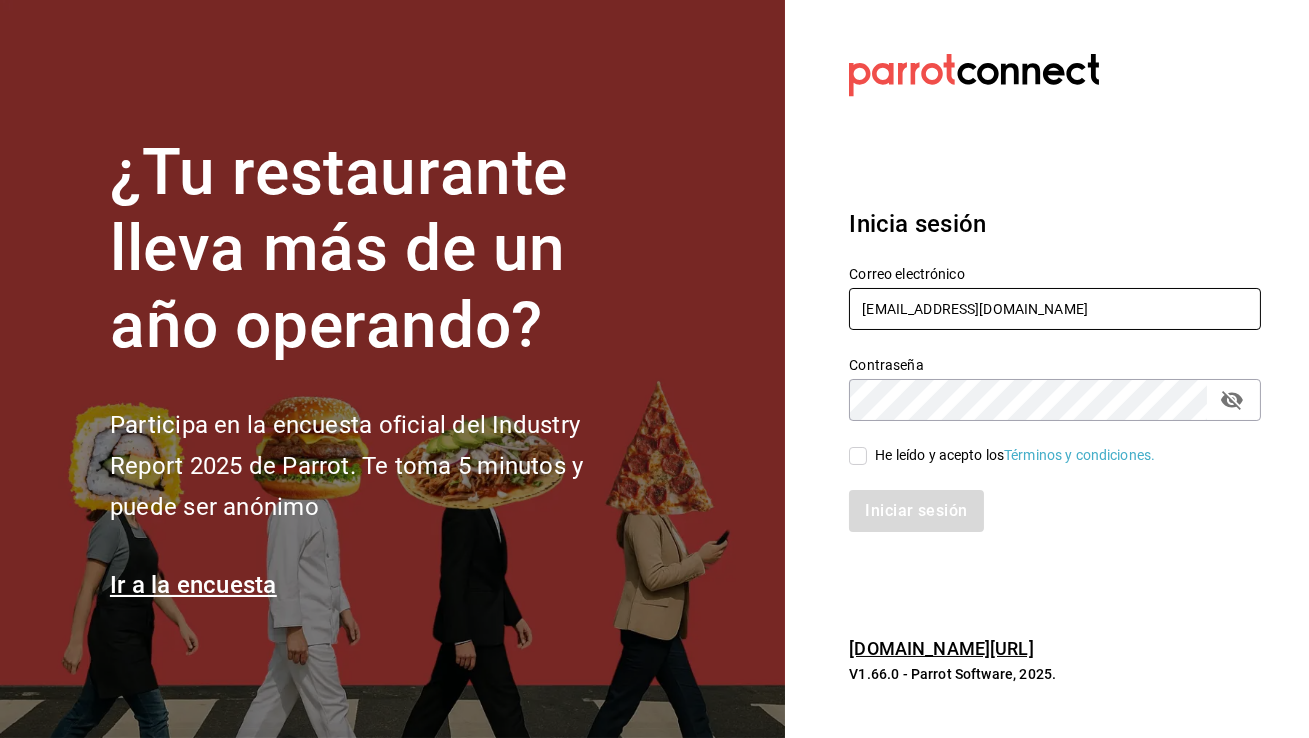 type on "inakir02@gmail.com" 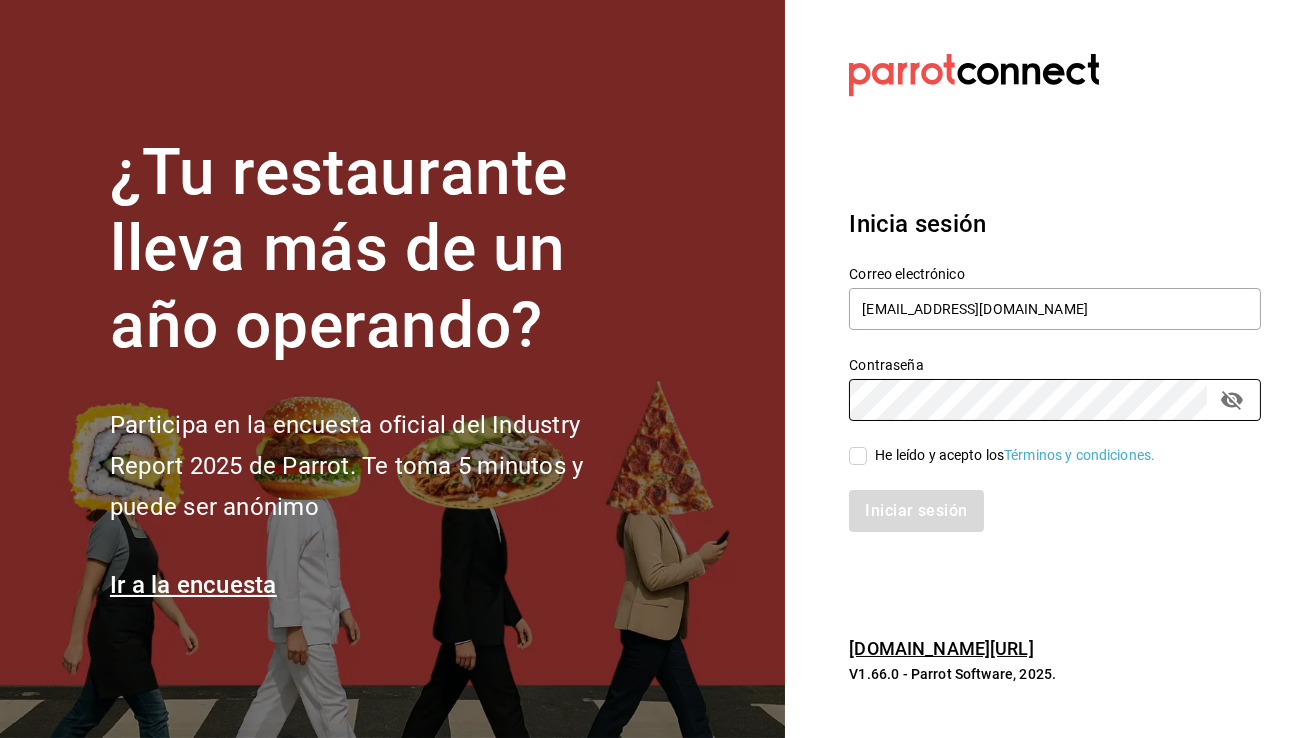click on "He leído y acepto los  Términos y condiciones." at bounding box center [1002, 455] 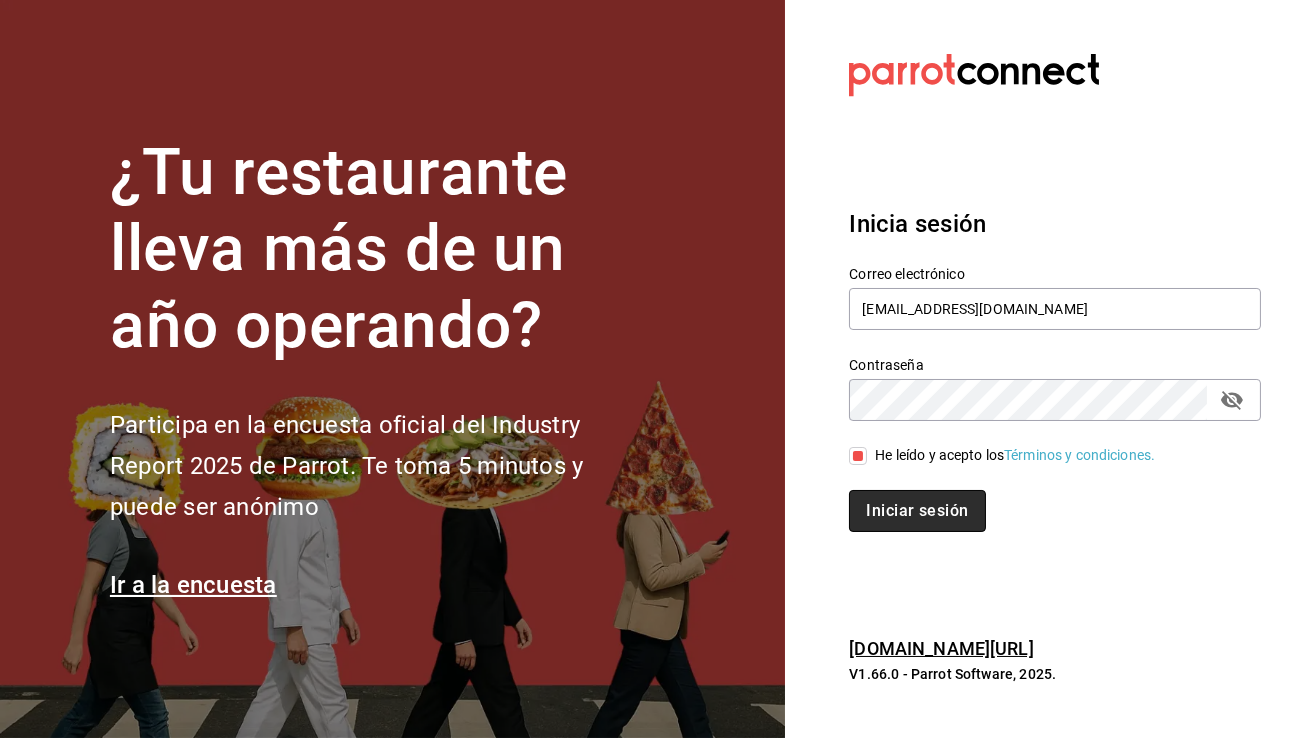 click on "Iniciar sesión" at bounding box center (917, 511) 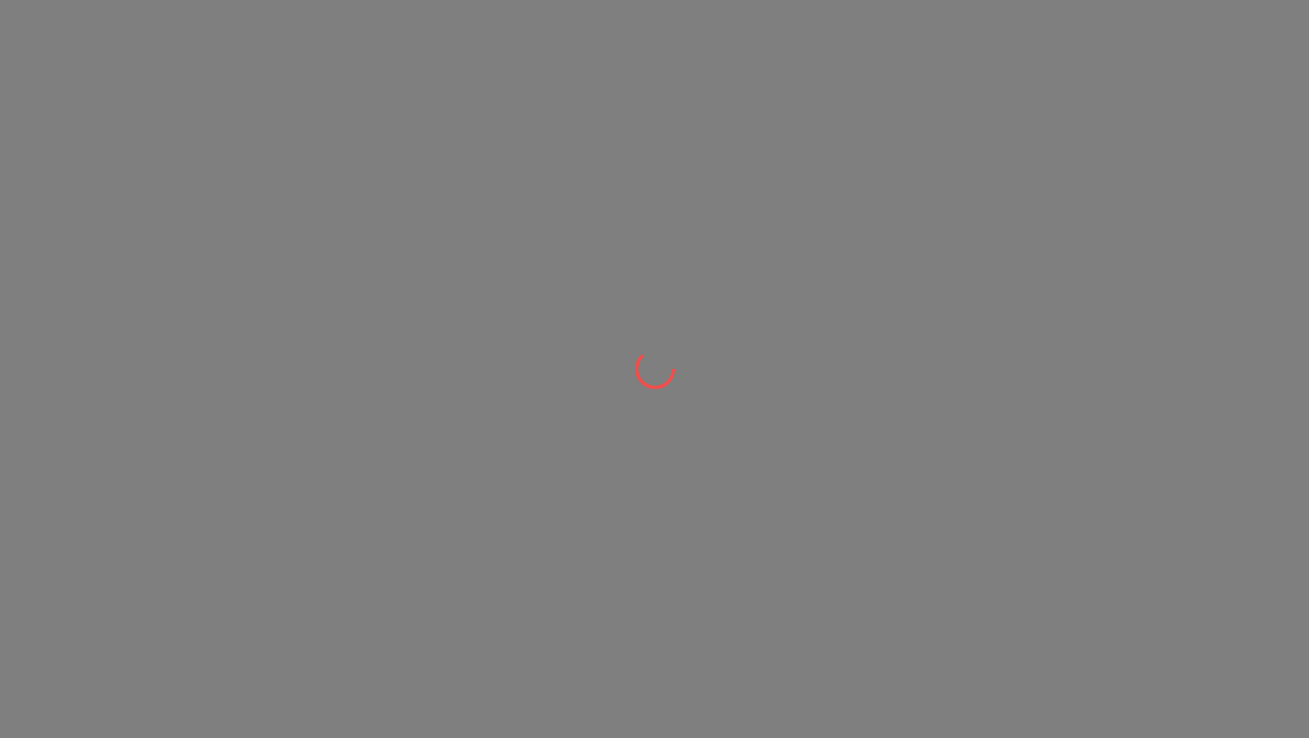 scroll, scrollTop: 0, scrollLeft: 0, axis: both 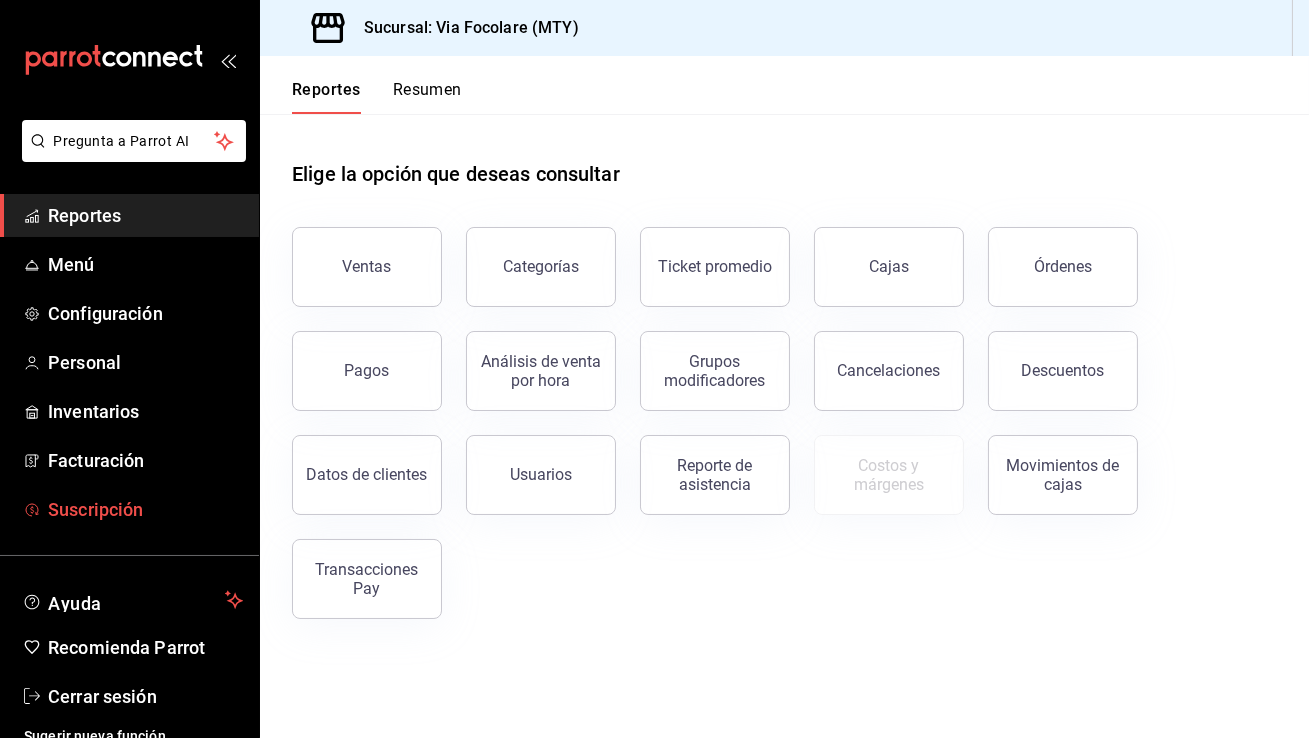 click on "Suscripción" at bounding box center (145, 509) 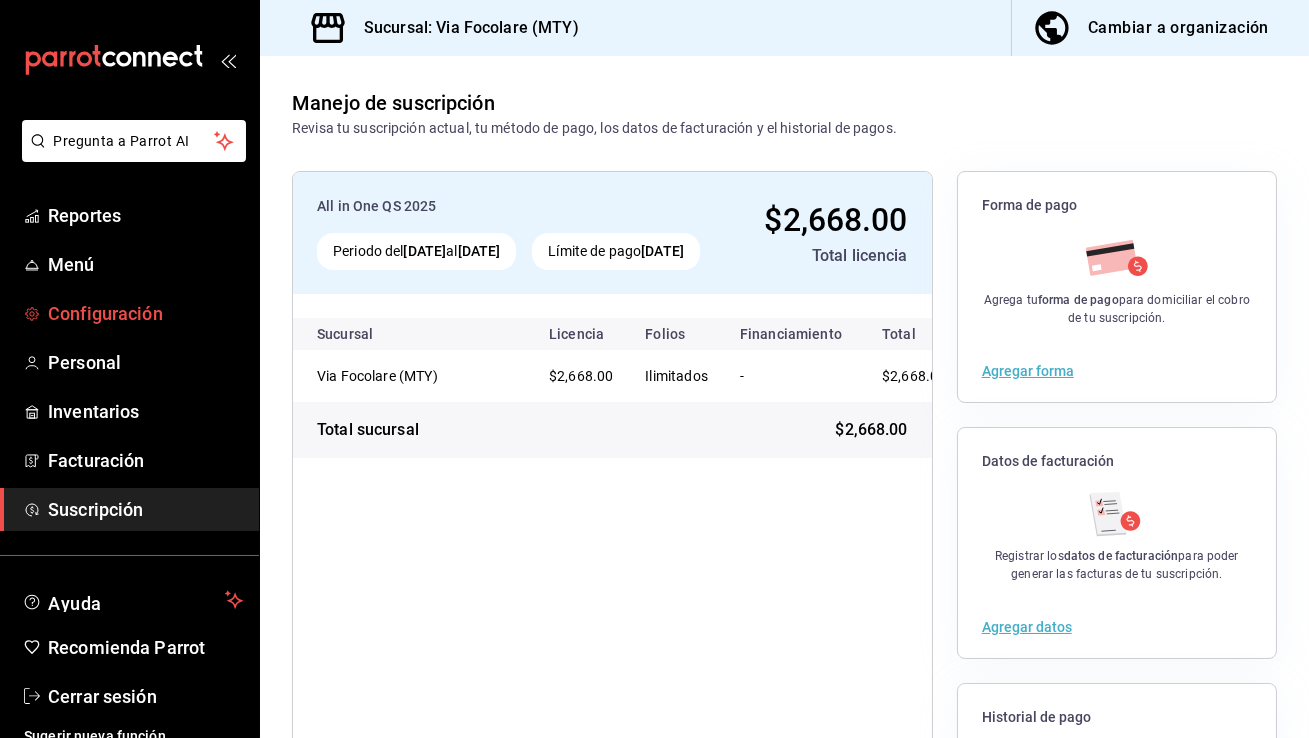 click on "Configuración" at bounding box center [145, 313] 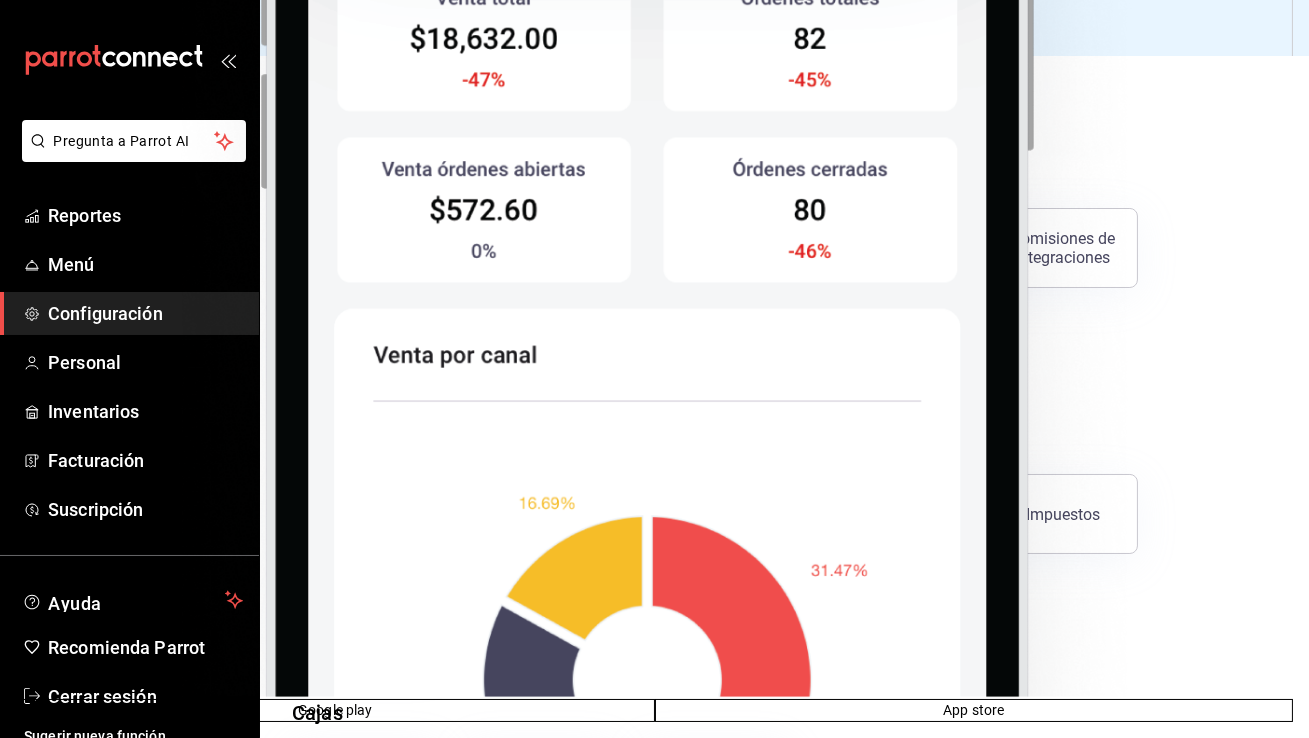 click 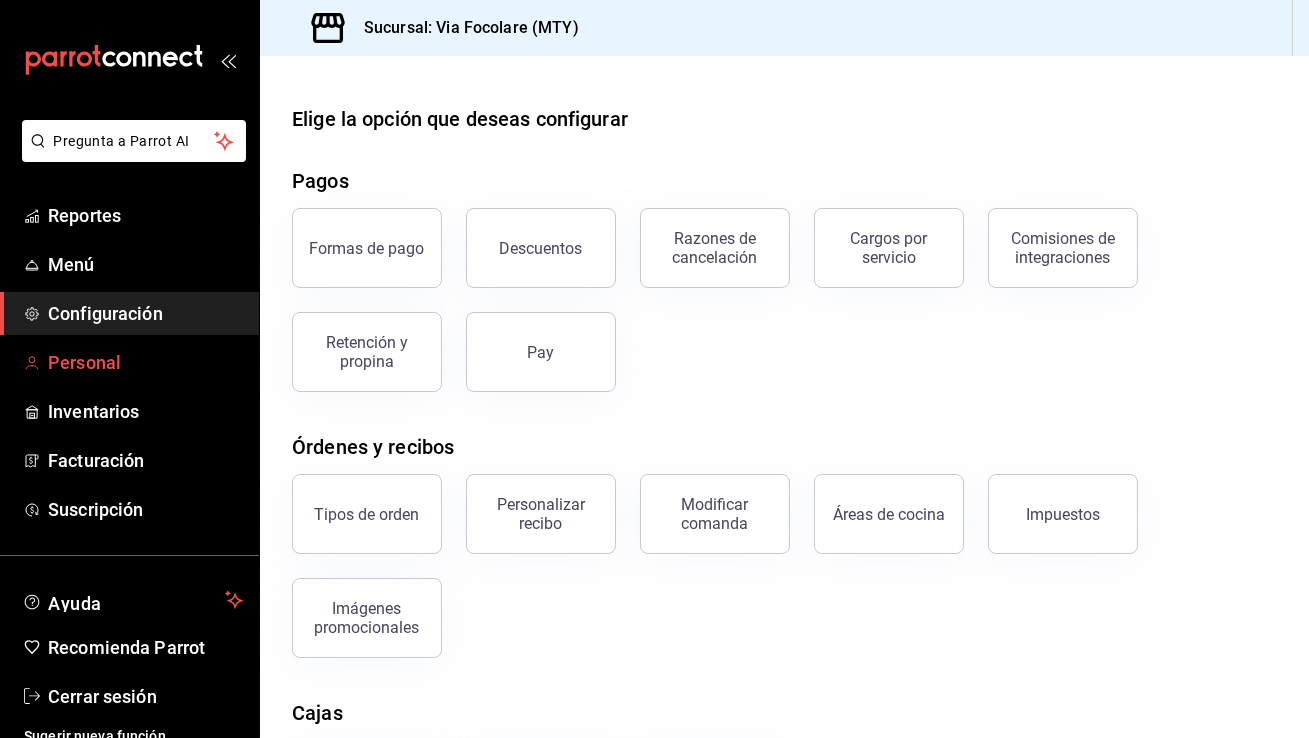 click on "Personal" at bounding box center [145, 362] 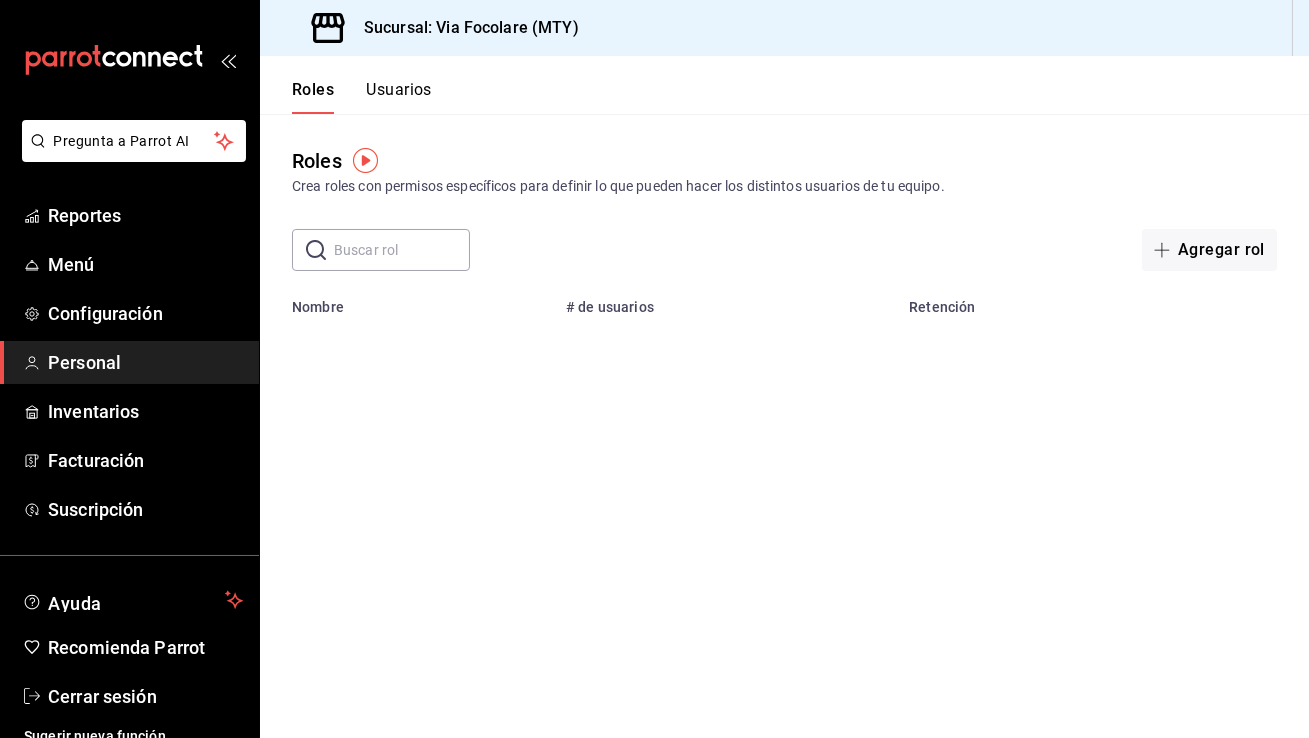 click on "Usuarios" at bounding box center (399, 97) 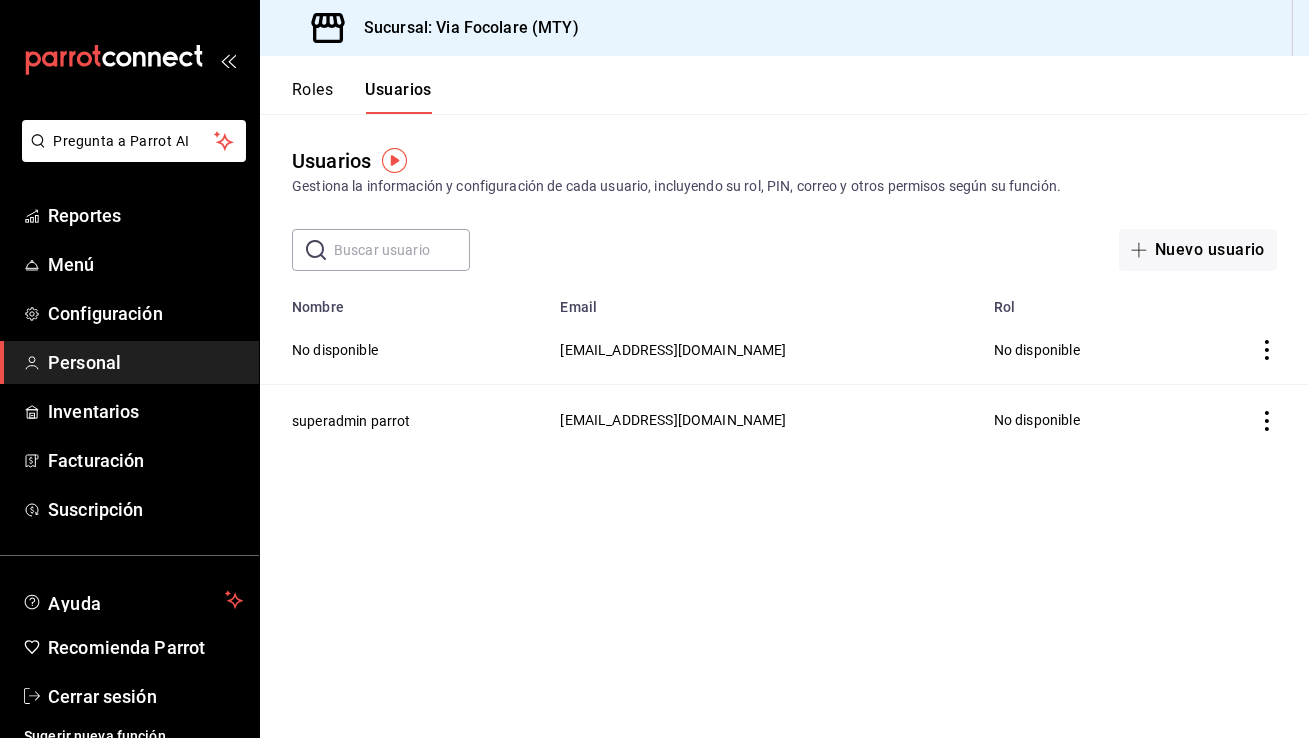 click on "Roles" at bounding box center (312, 97) 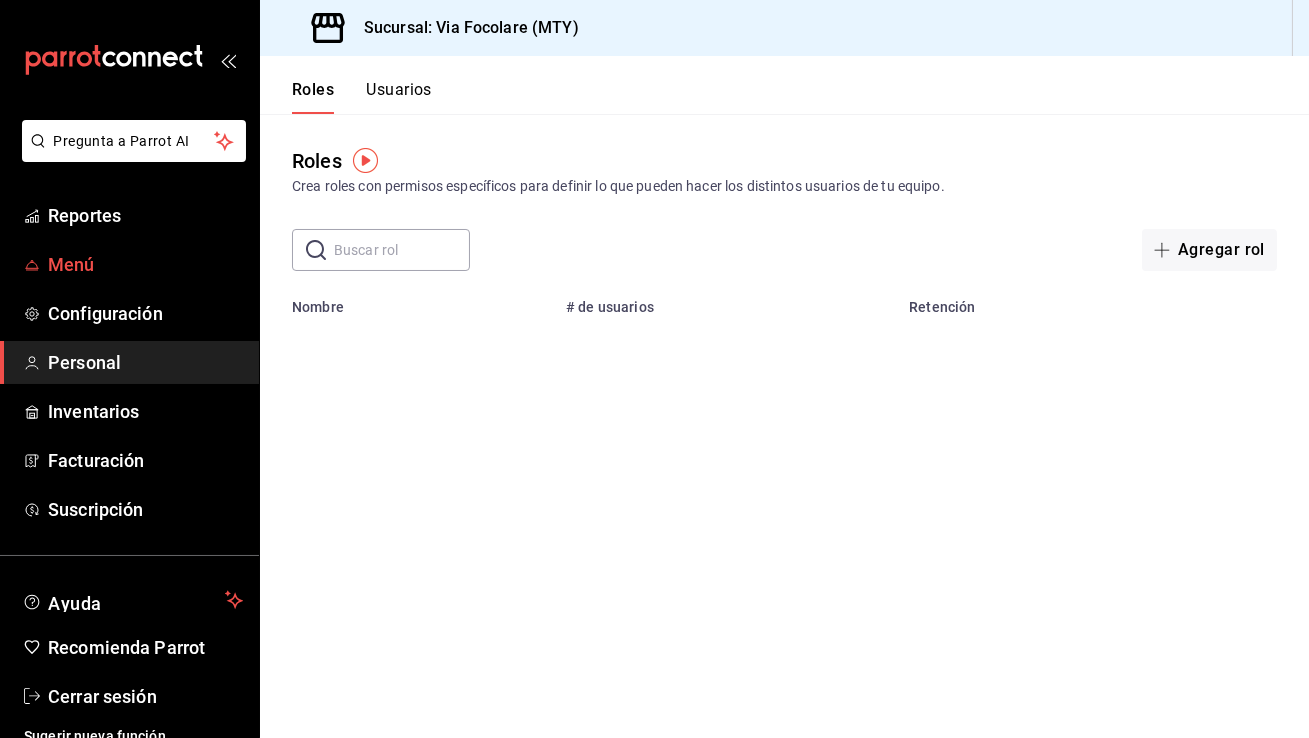 click on "Menú" at bounding box center [145, 264] 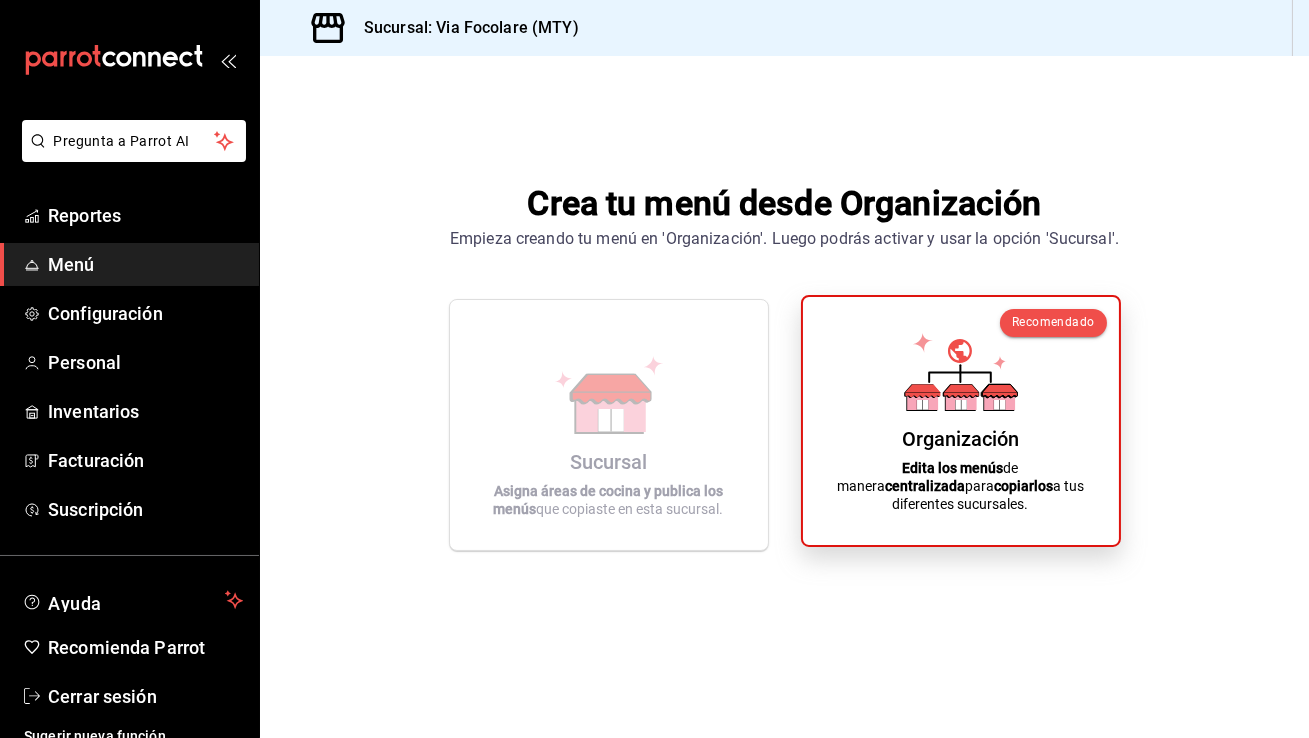 click on "Organización Edita los menús  de manera  centralizada  para  copiarlos  a tus diferentes sucursales." at bounding box center [961, 421] 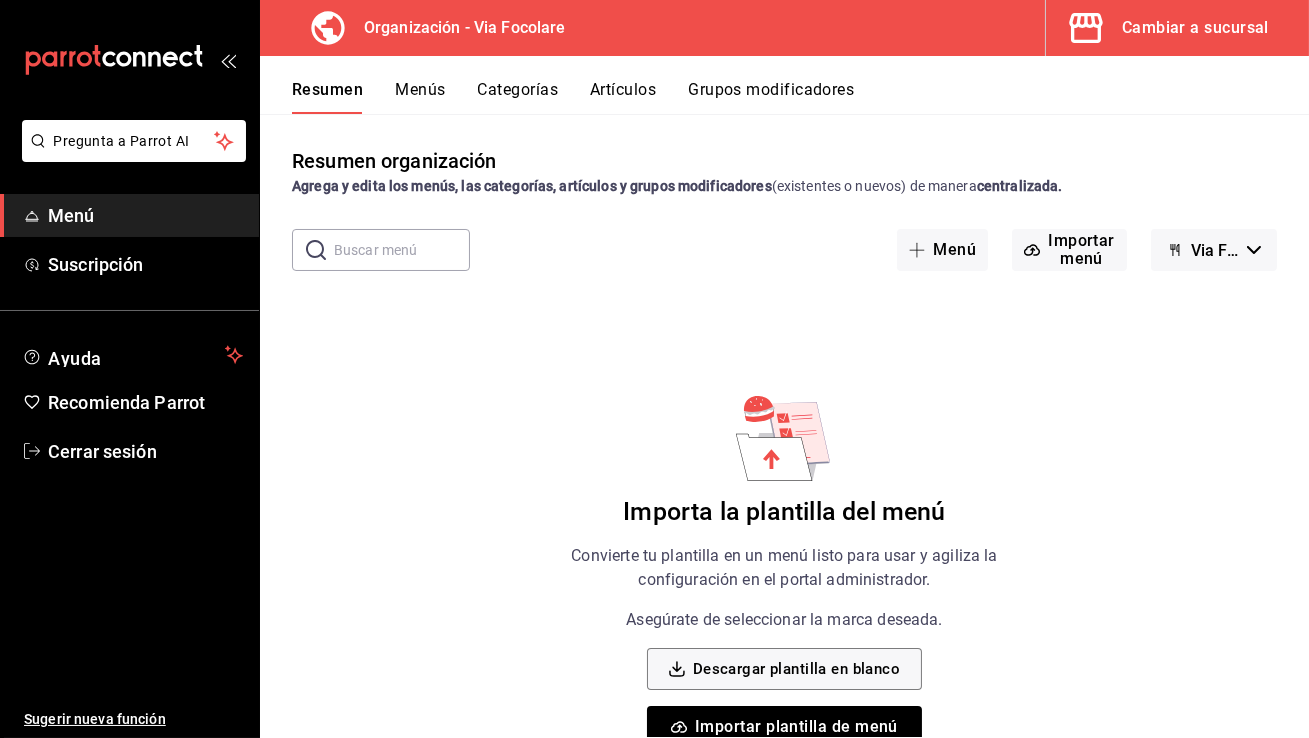click on "Via Focolare - Borrador" at bounding box center [1215, 250] 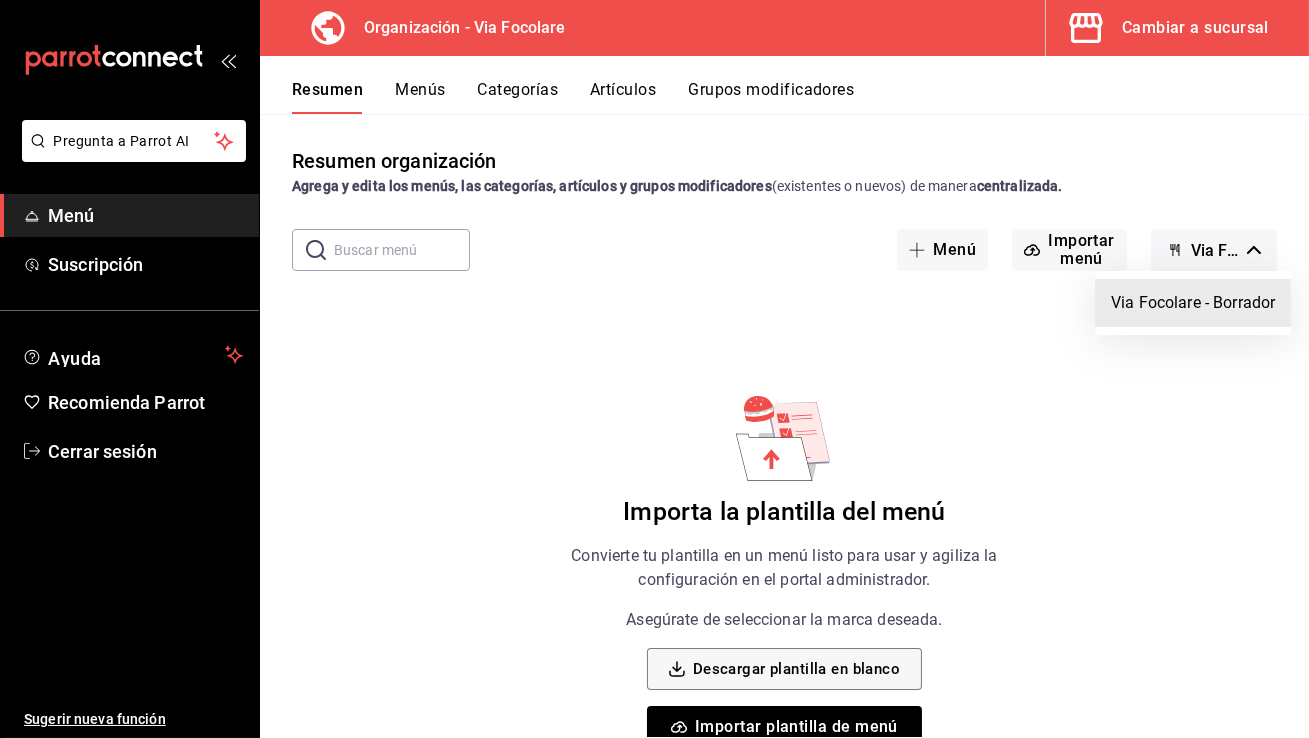 click at bounding box center [654, 369] 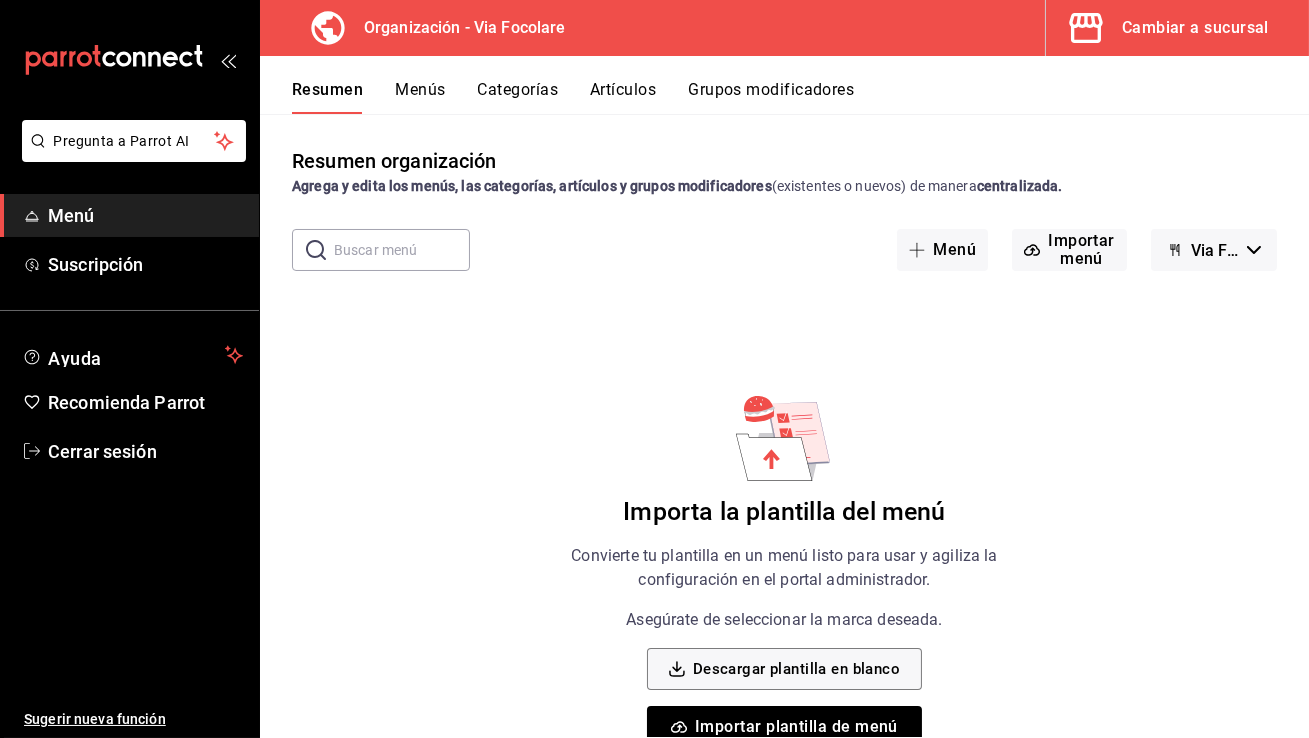 click on "Cambiar a sucursal" at bounding box center [1195, 28] 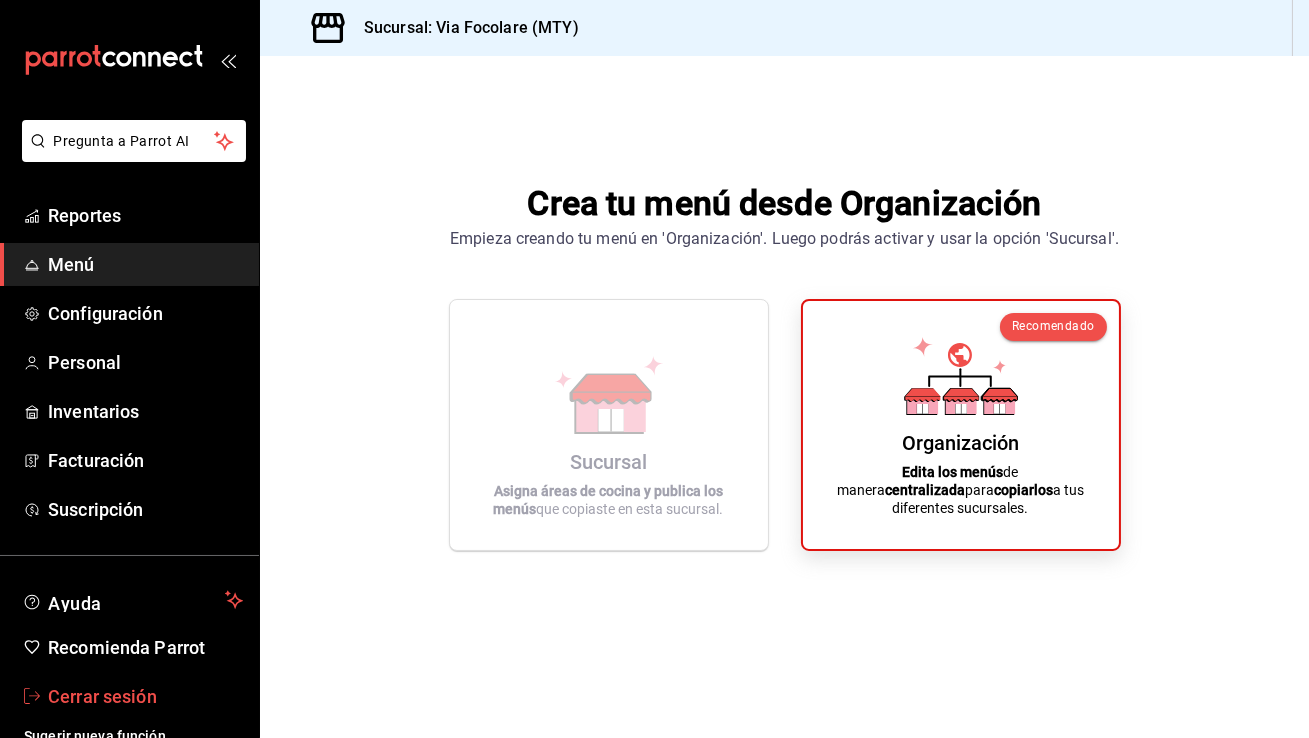 click on "Cerrar sesión" at bounding box center (145, 696) 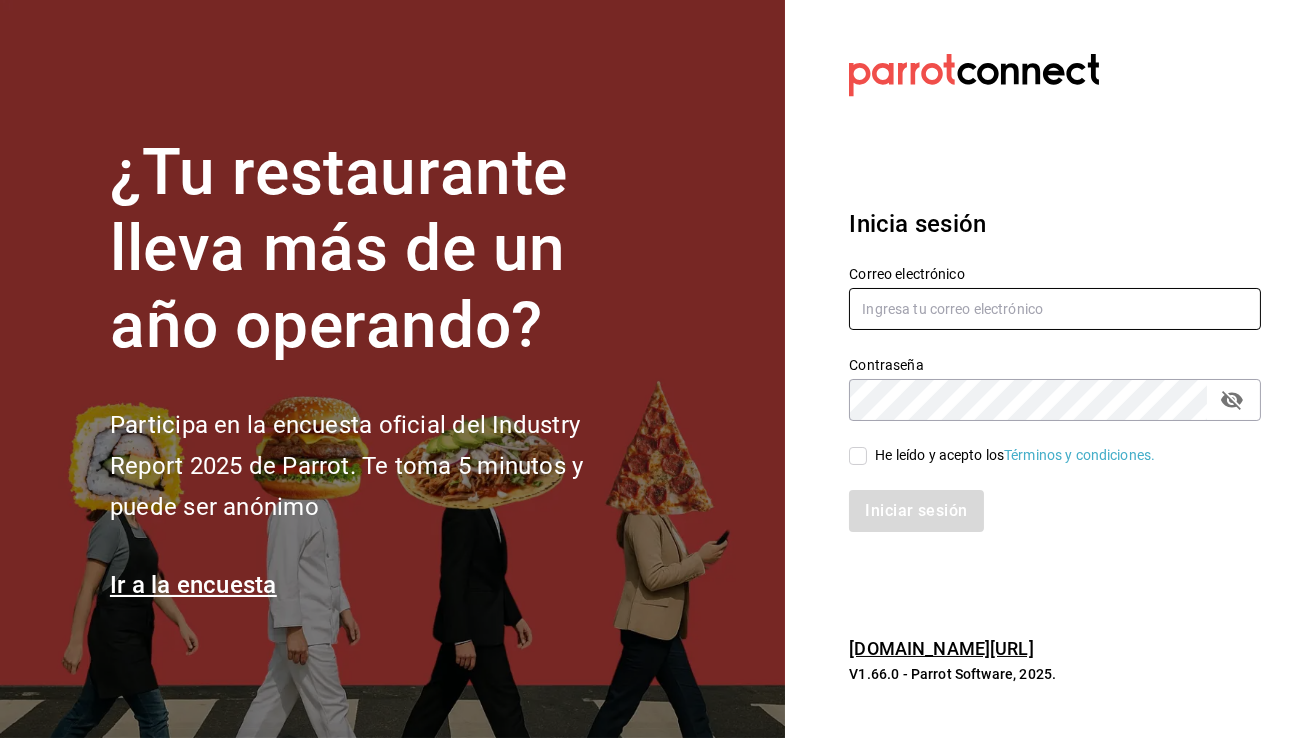 click at bounding box center [1055, 309] 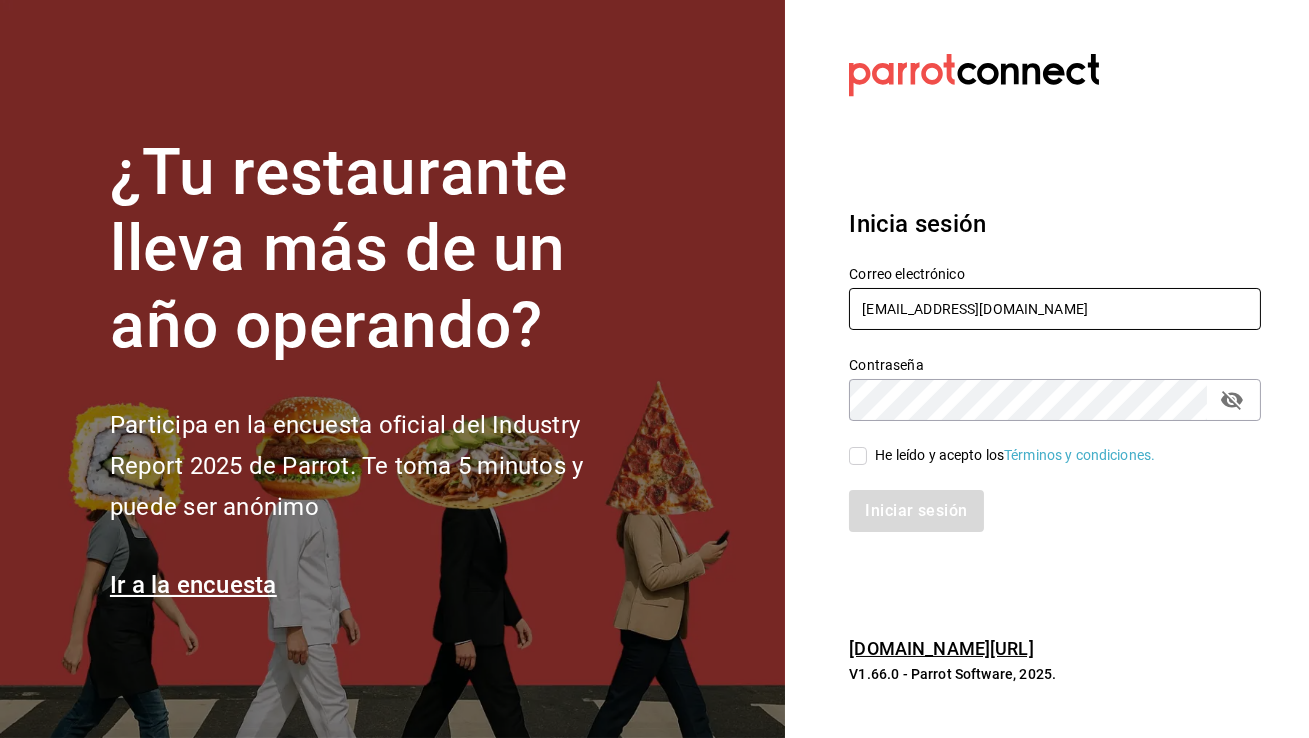 type on "[EMAIL_ADDRESS][DOMAIN_NAME]" 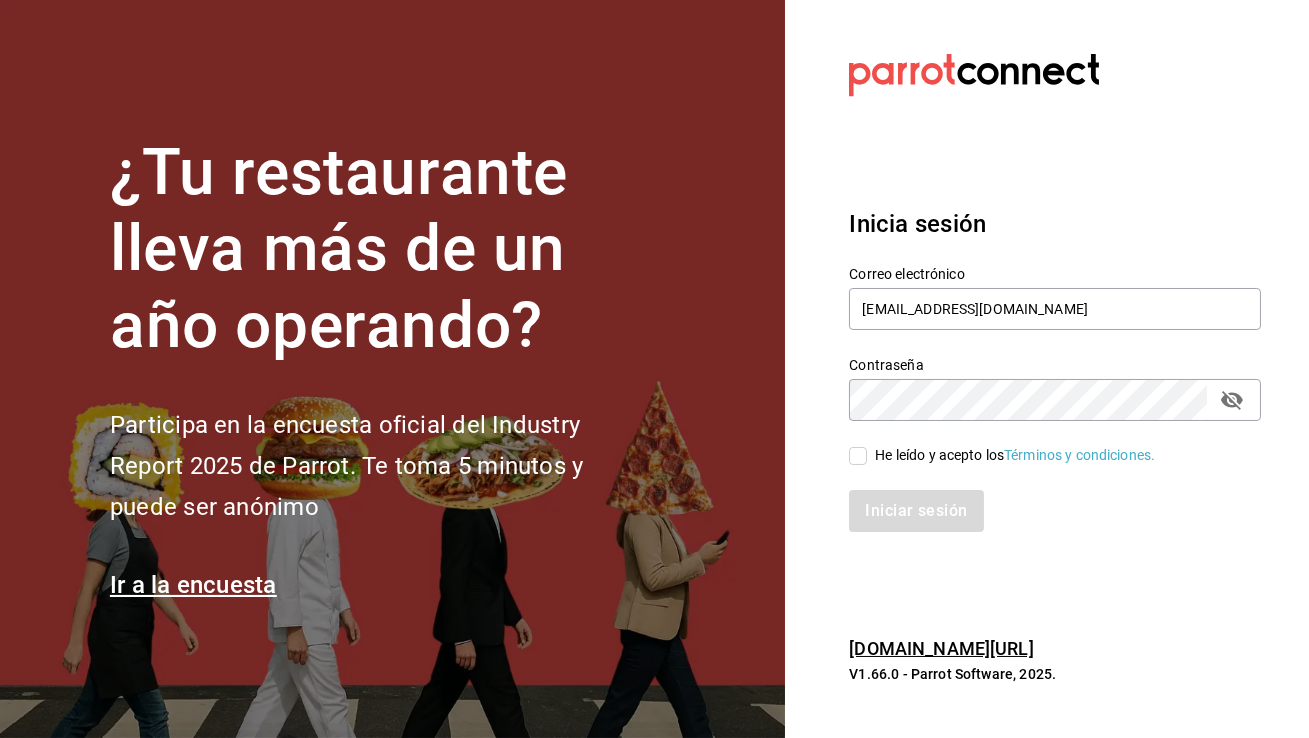 click on "He leído y acepto los  Términos y condiciones." at bounding box center (858, 456) 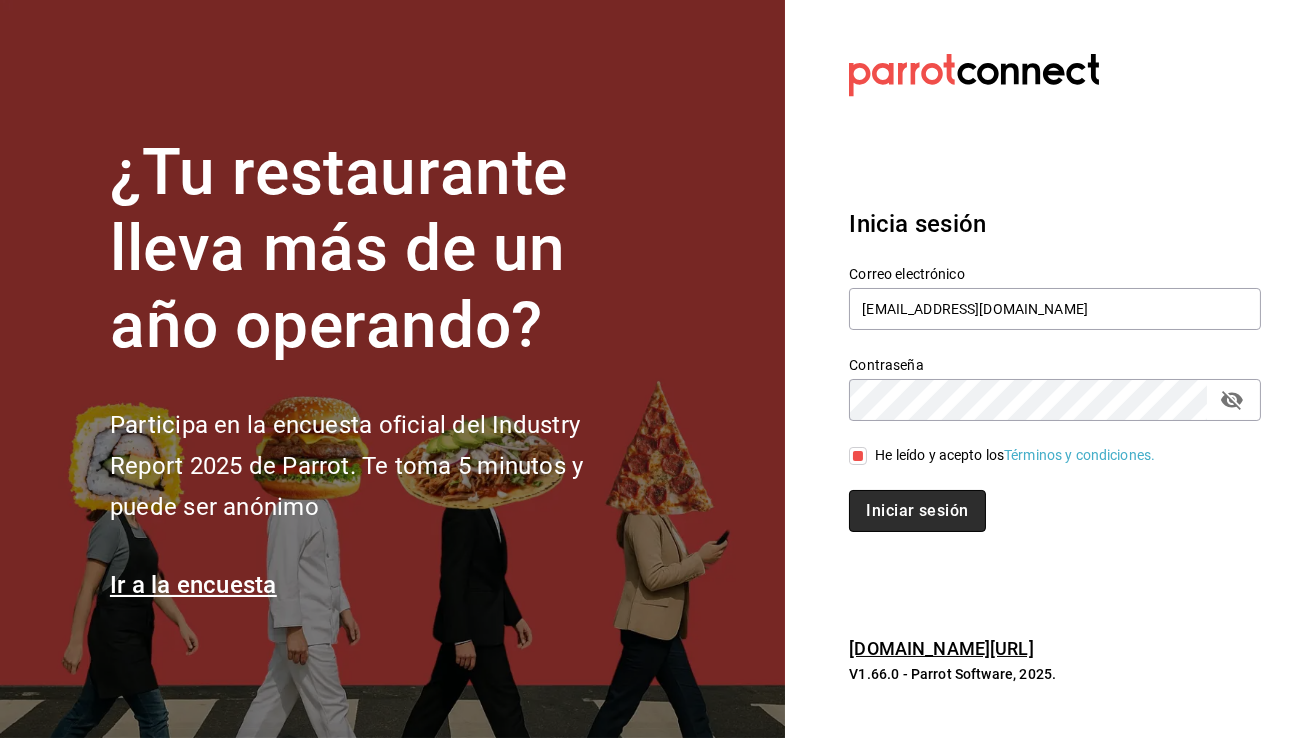 click on "Iniciar sesión" at bounding box center (917, 511) 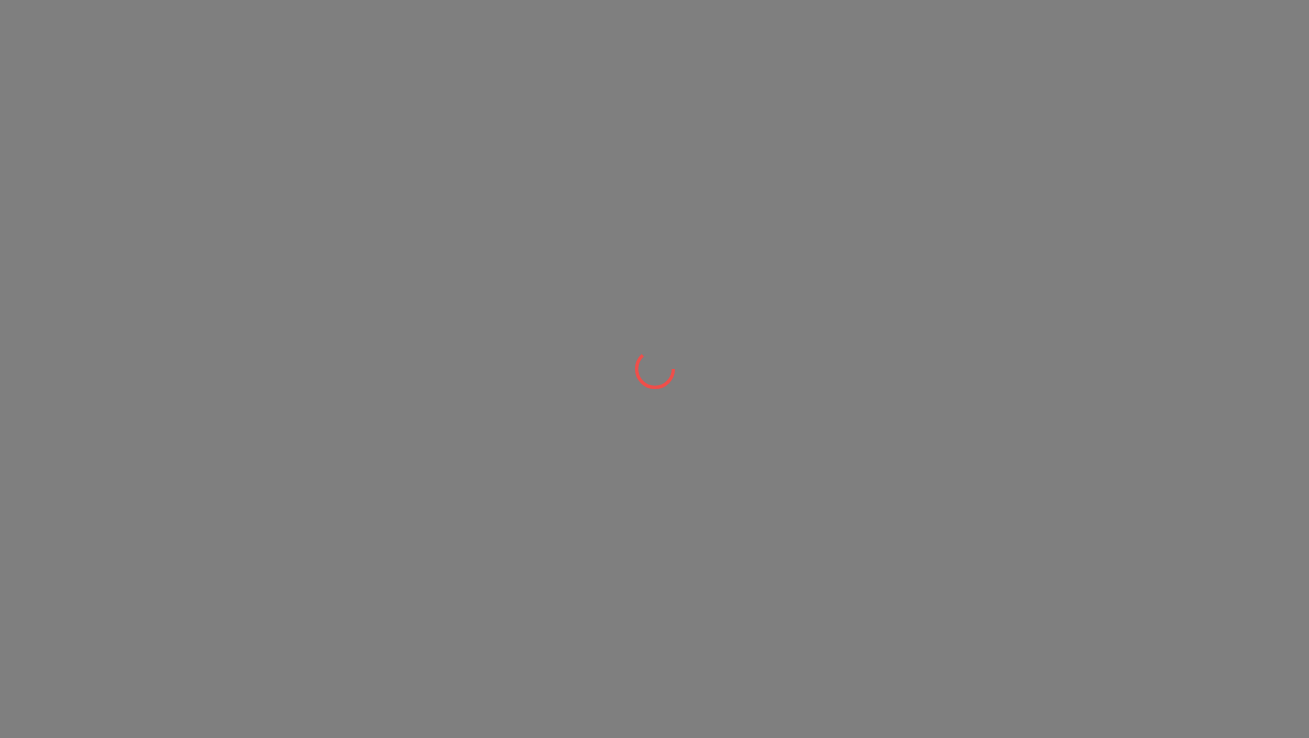 scroll, scrollTop: 0, scrollLeft: 0, axis: both 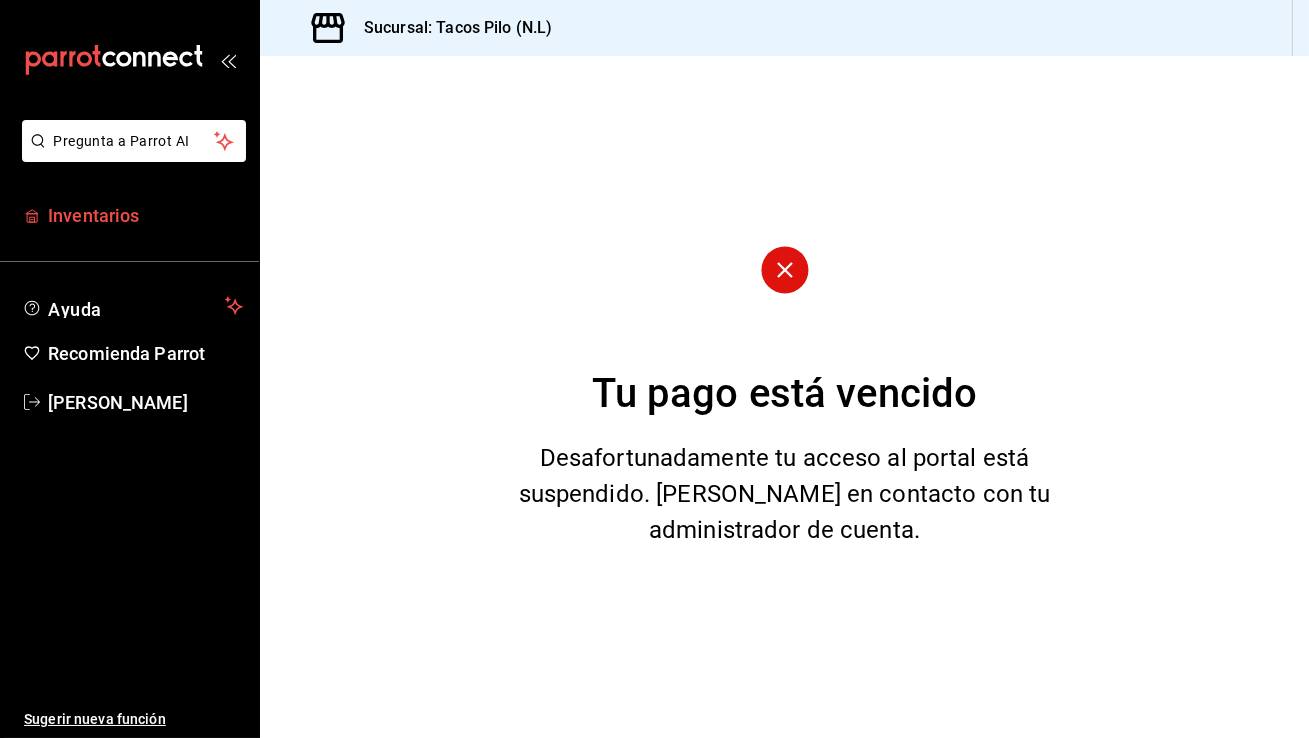 click on "Inventarios" at bounding box center [129, 215] 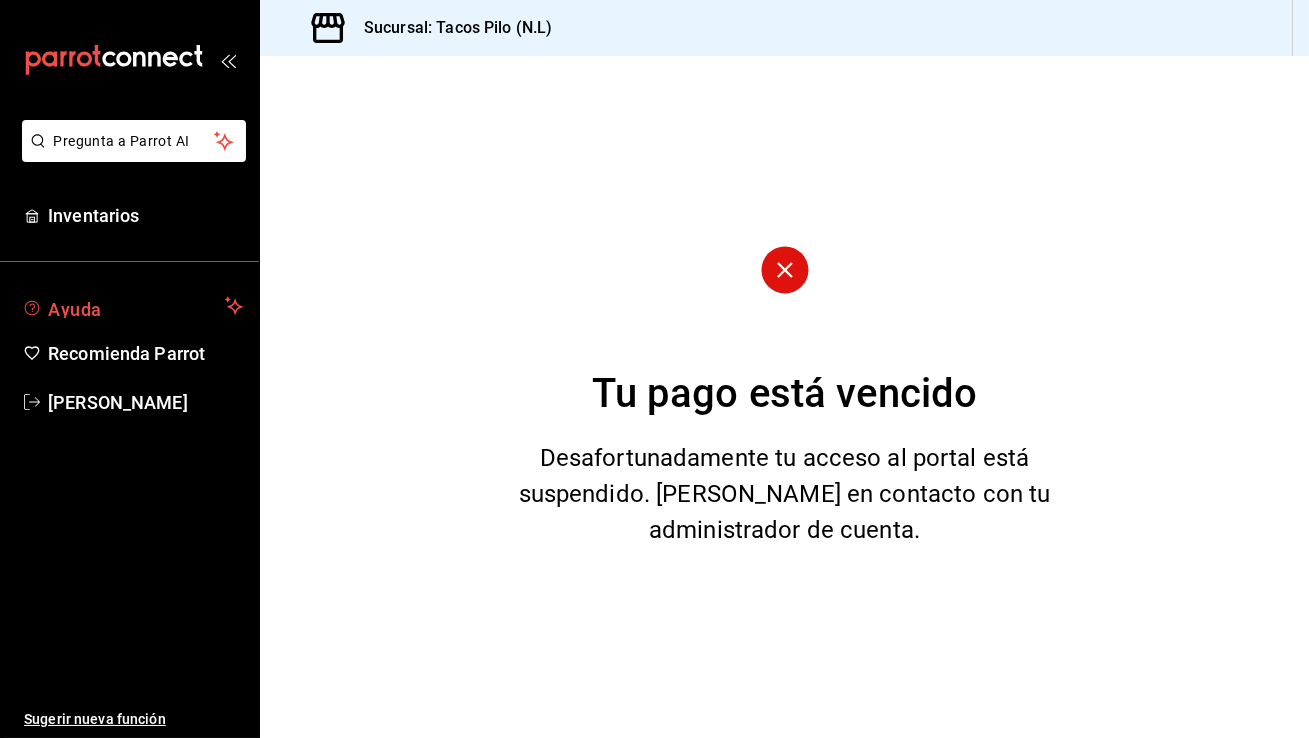 click on "Ayuda" at bounding box center (132, 306) 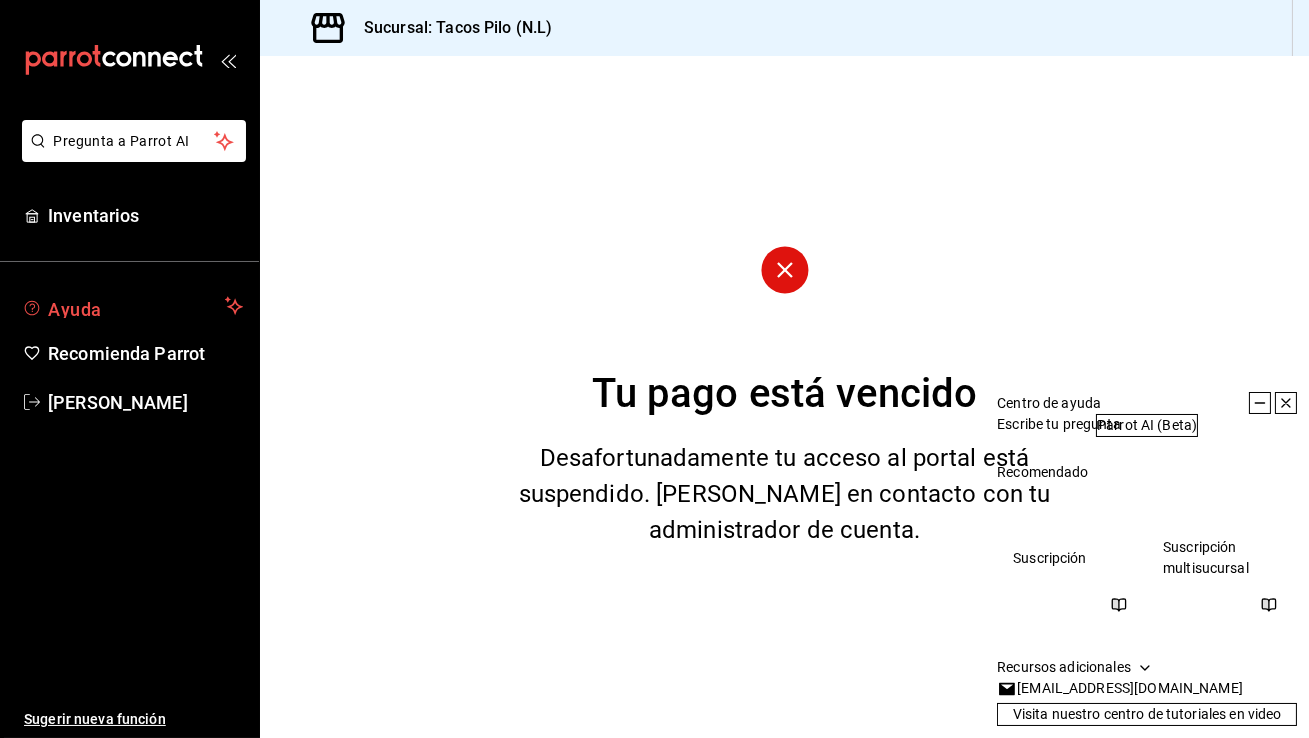 click on "Ayuda" at bounding box center (132, 306) 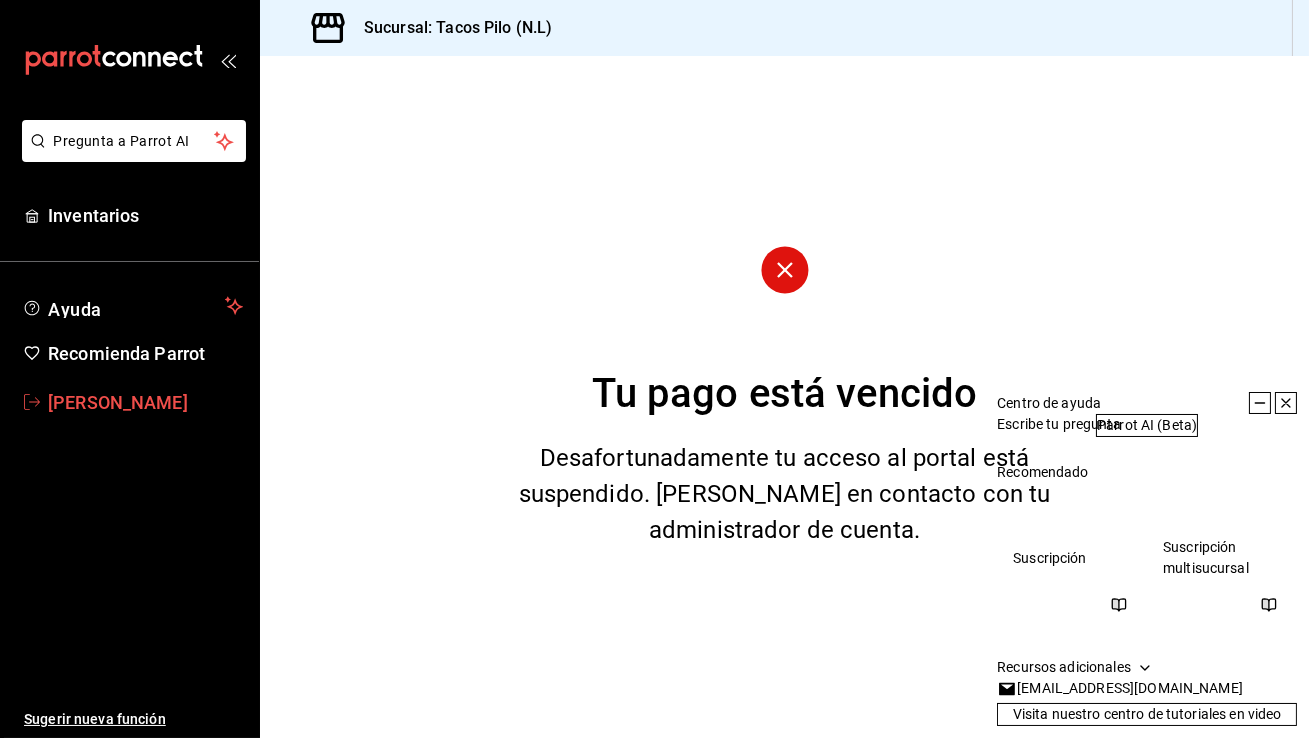 click on "[PERSON_NAME]" at bounding box center (145, 402) 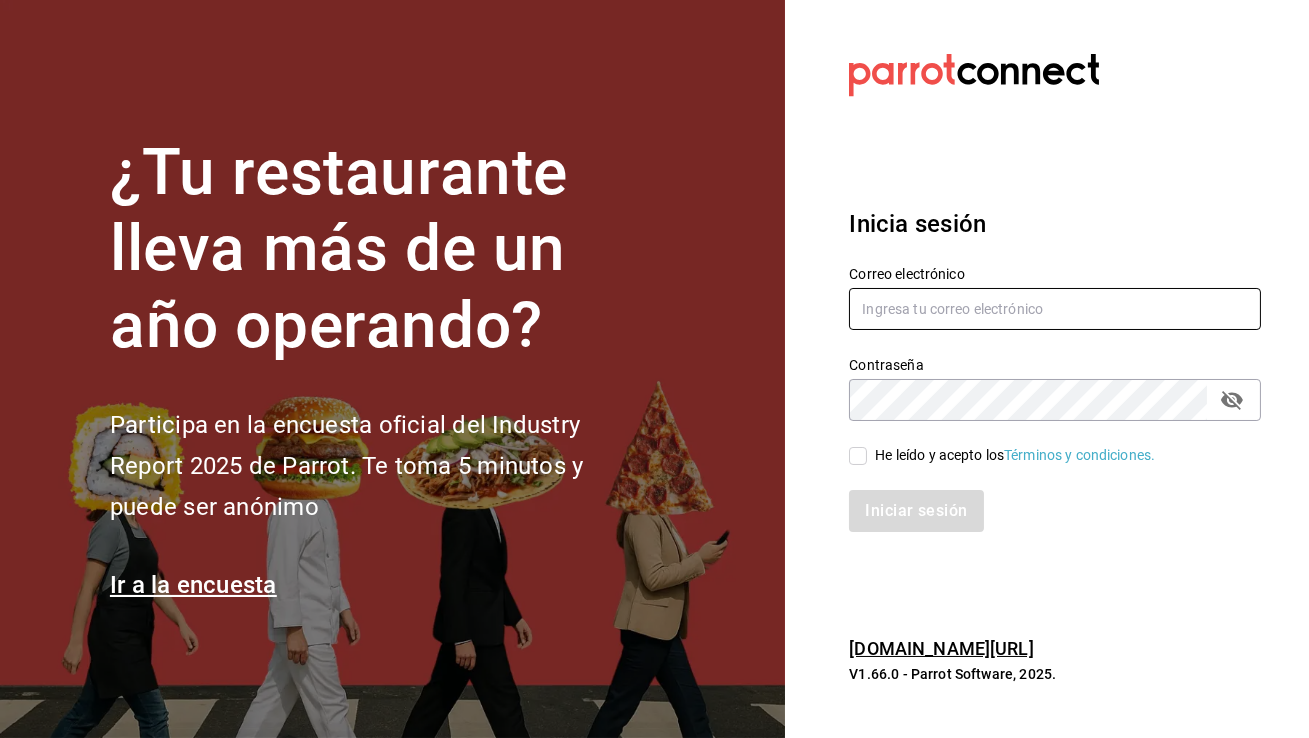 click at bounding box center (1055, 309) 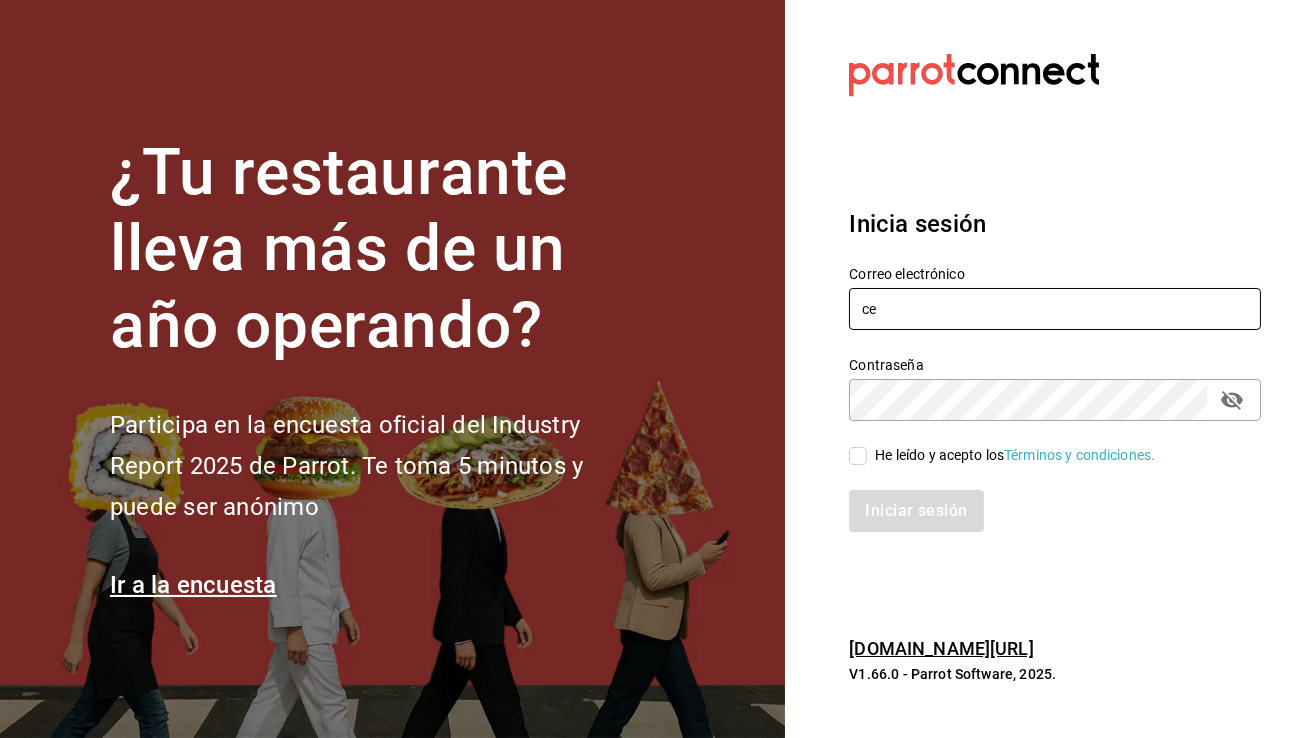 type on "c" 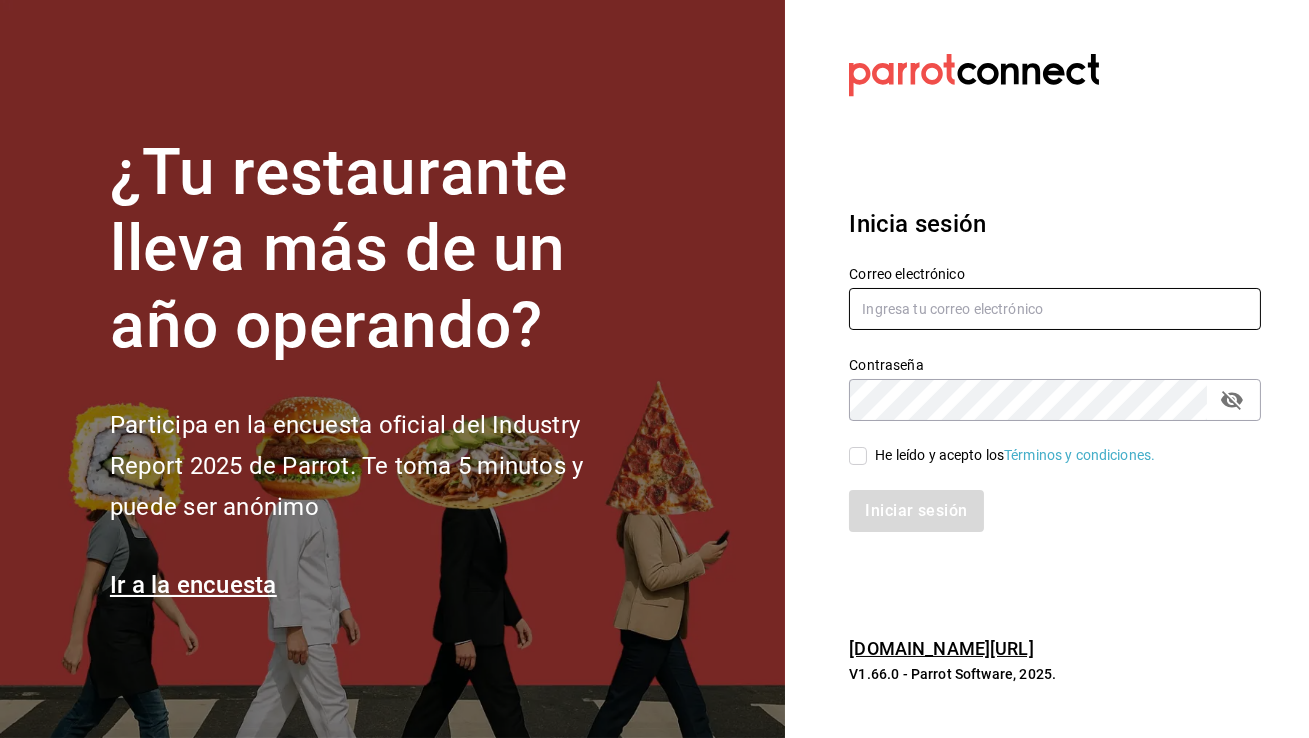 paste on "ceciliapulido20@hotmail.com" 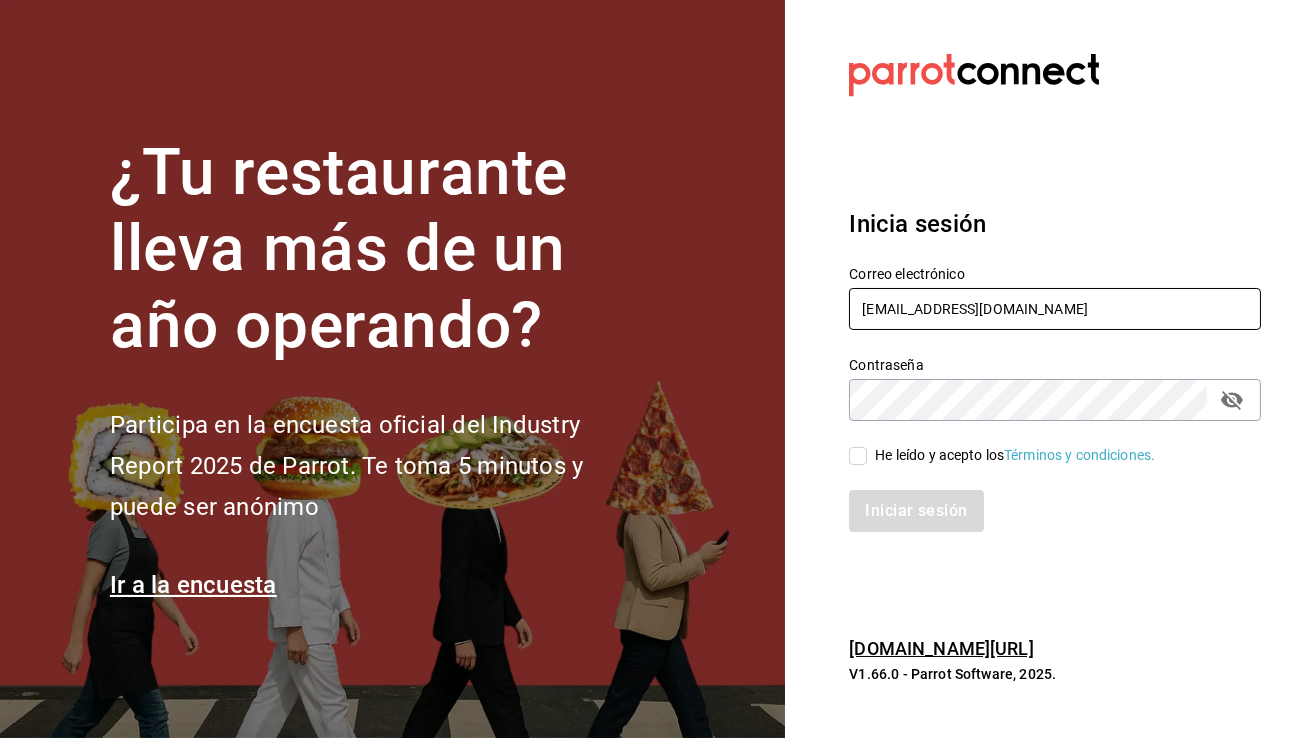 type on "ceciliapulido20@hotmail.com" 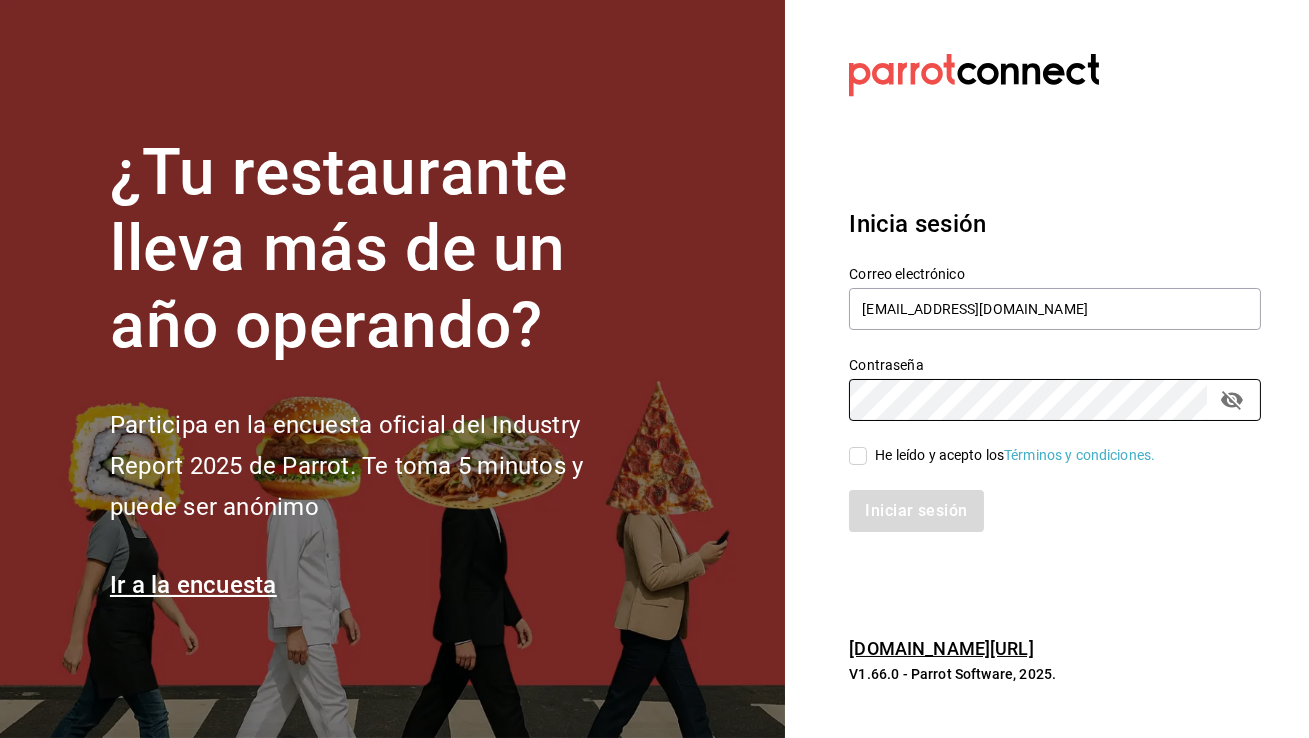 click on "He leído y acepto los  Términos y condiciones." at bounding box center [858, 456] 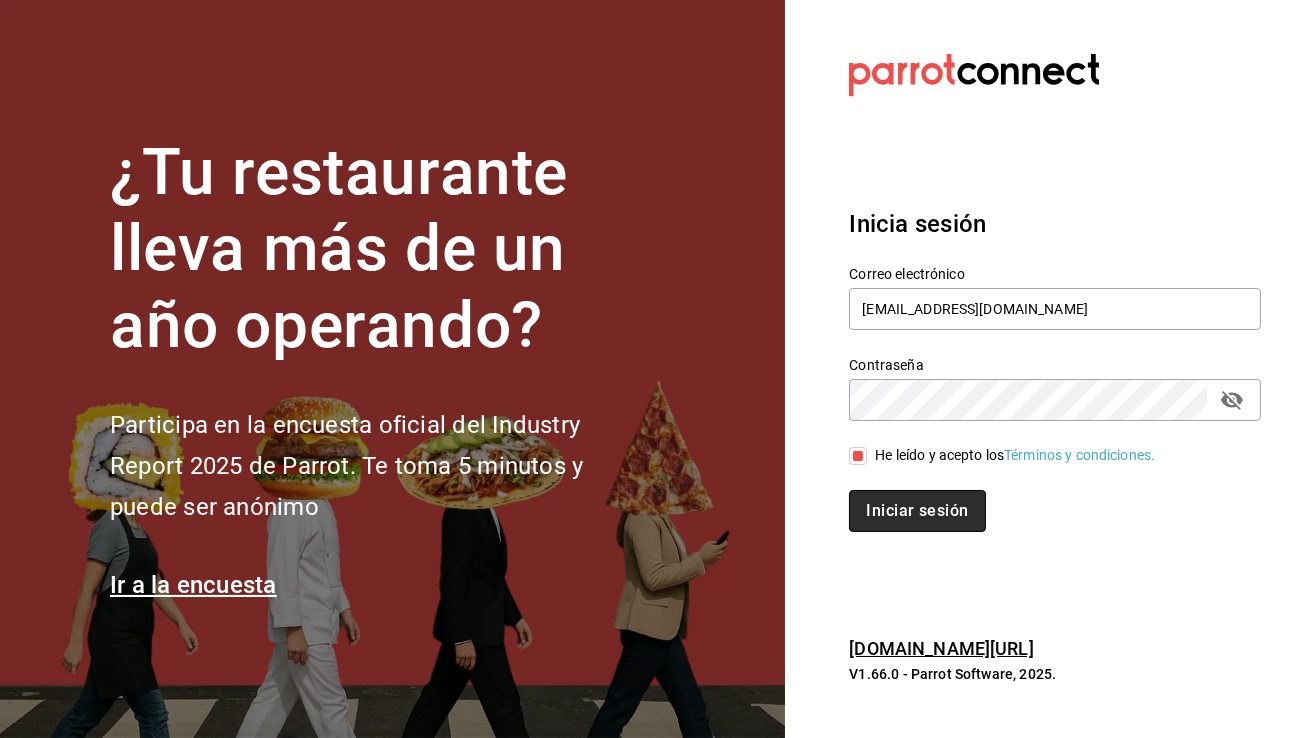 click on "Iniciar sesión" at bounding box center (917, 511) 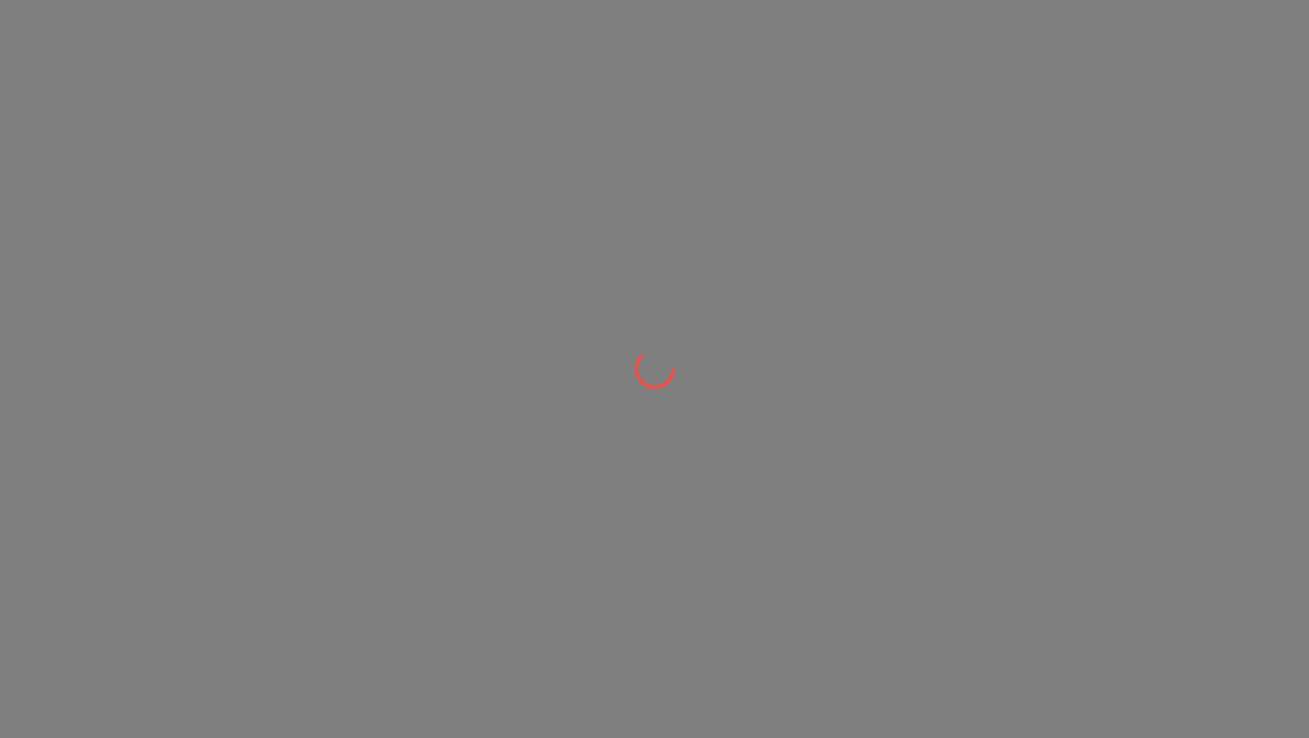 scroll, scrollTop: 0, scrollLeft: 0, axis: both 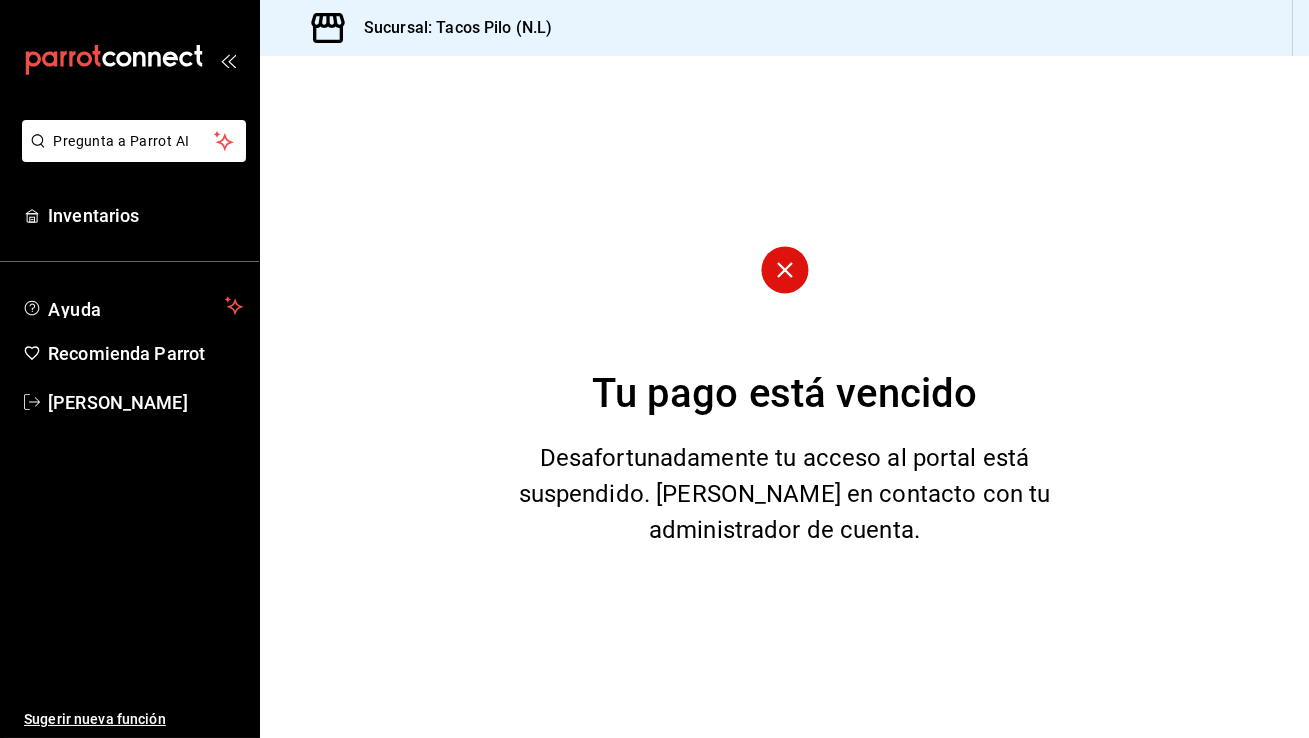click on "Tu pago está vencido Desafortunadamente tu acceso al portal está suspendido. [PERSON_NAME] en contacto con tu administrador de cuenta." at bounding box center (784, 397) 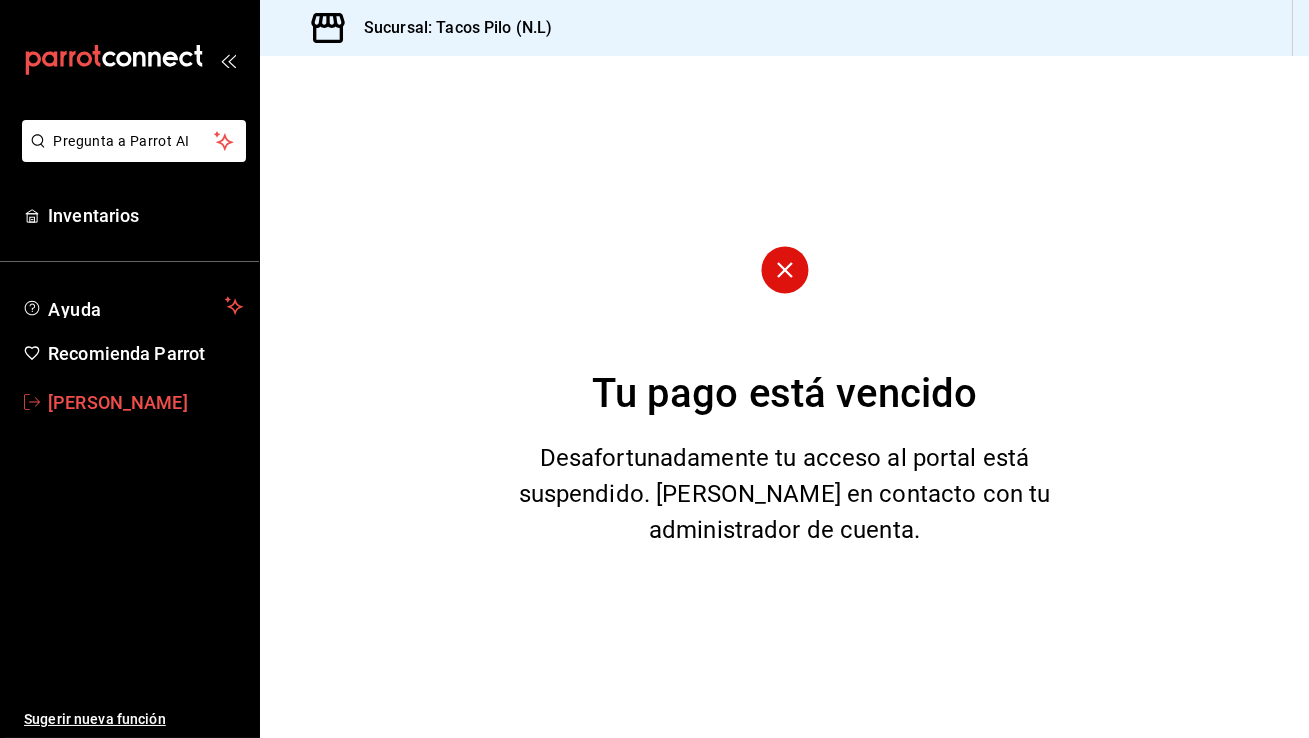 click on "[PERSON_NAME]" at bounding box center (145, 402) 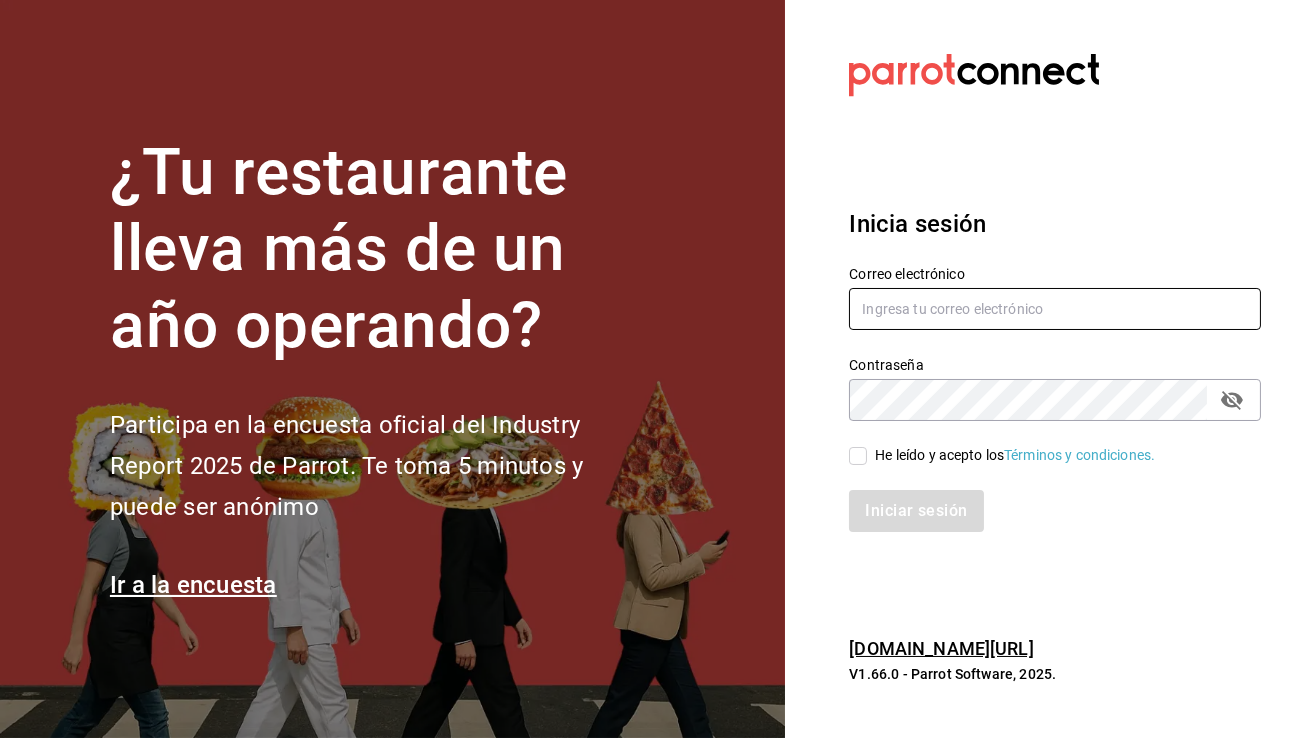 click at bounding box center (1055, 309) 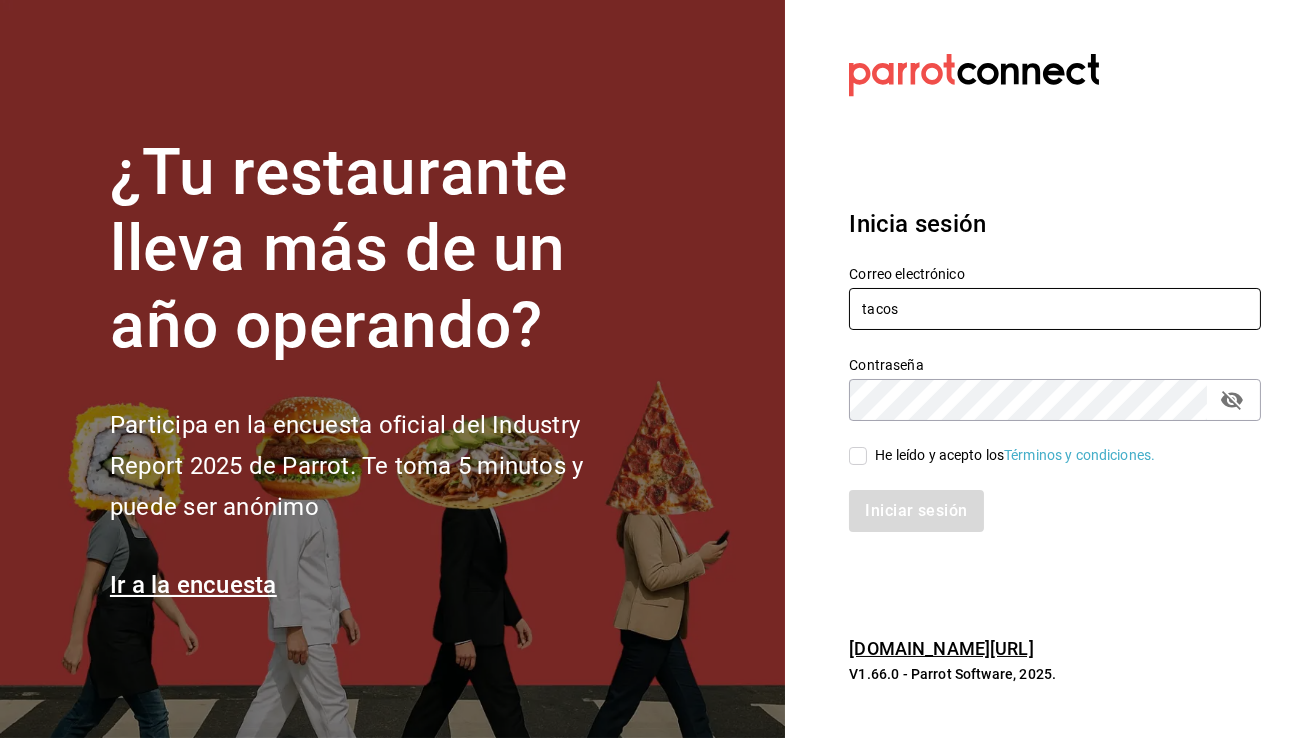 type on "[EMAIL_ADDRESS][DOMAIN_NAME]" 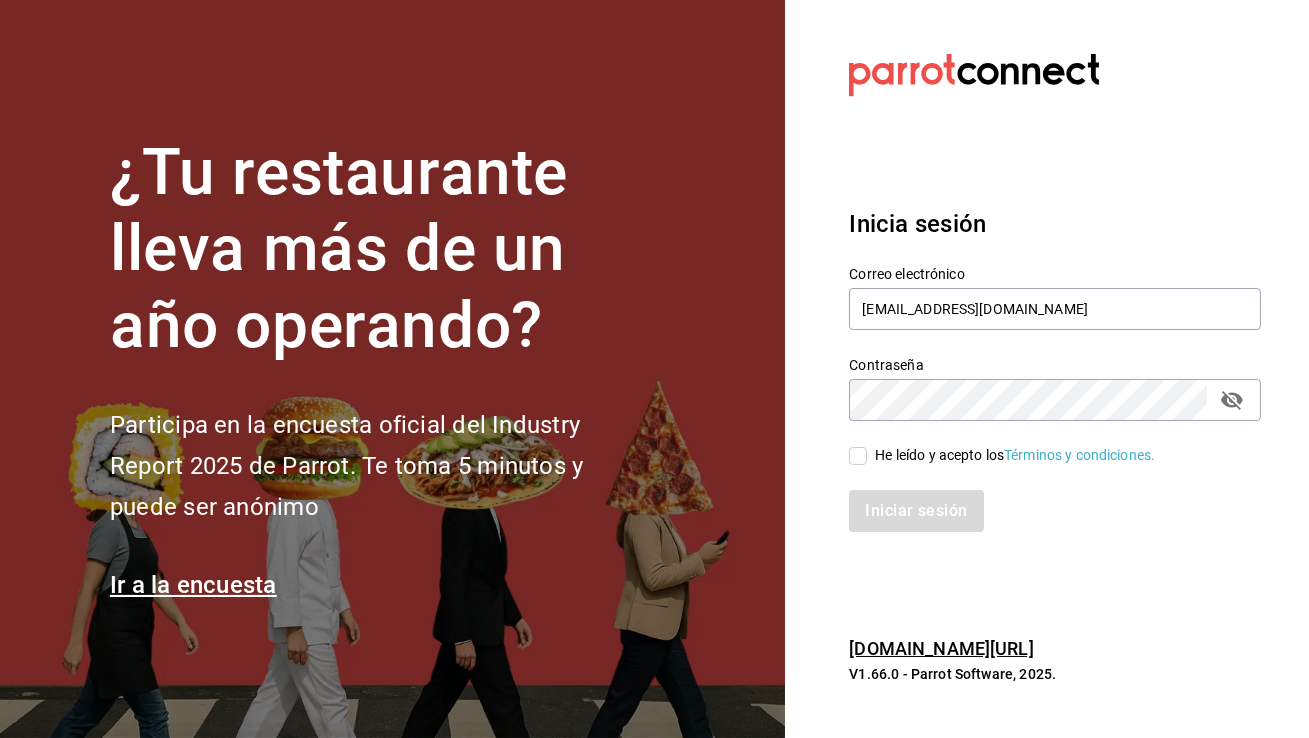 click on "He leído y acepto los  Términos y condiciones." at bounding box center [1002, 455] 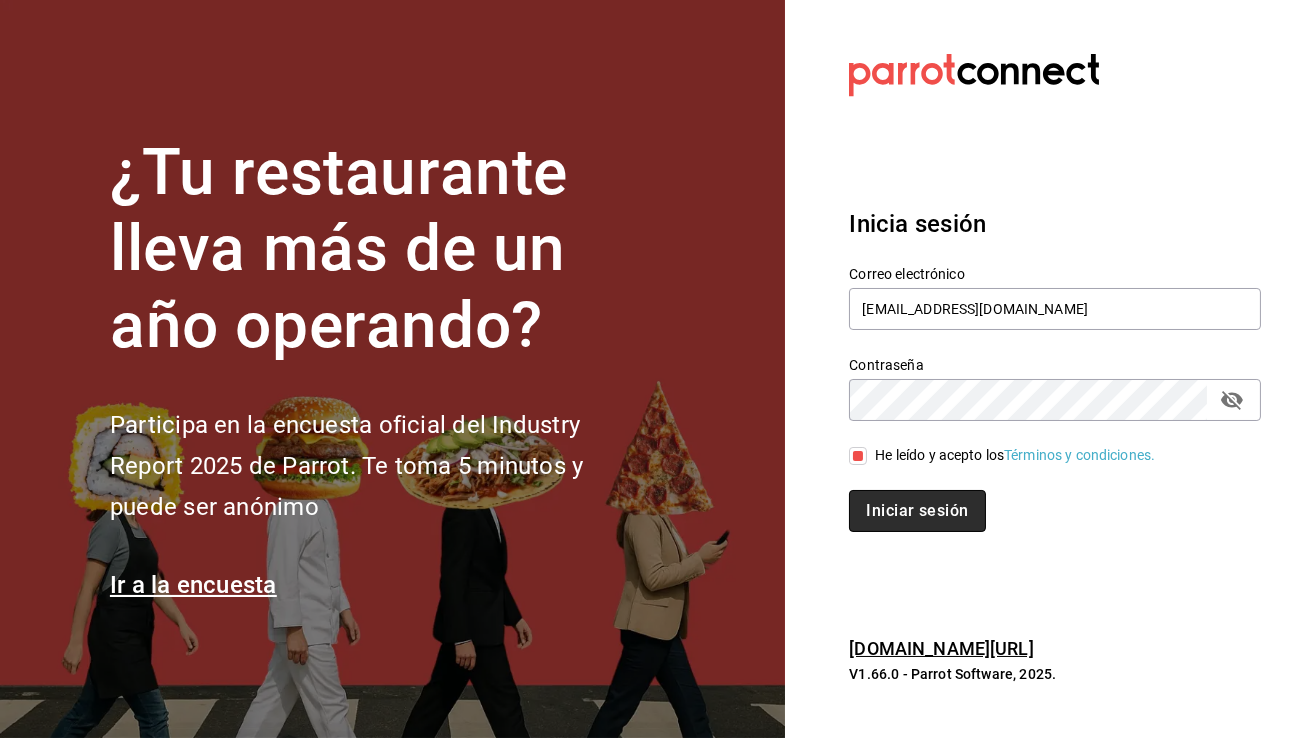 click on "Iniciar sesión" at bounding box center [917, 511] 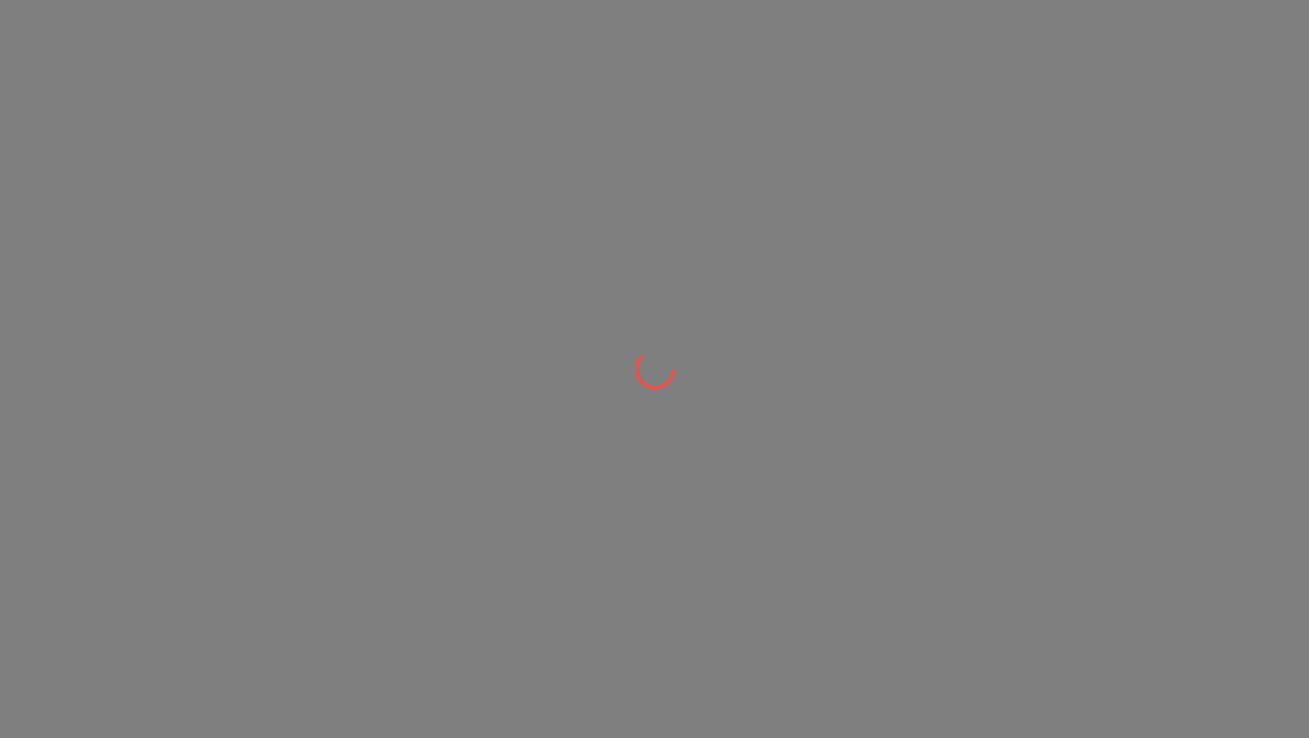 scroll, scrollTop: 0, scrollLeft: 0, axis: both 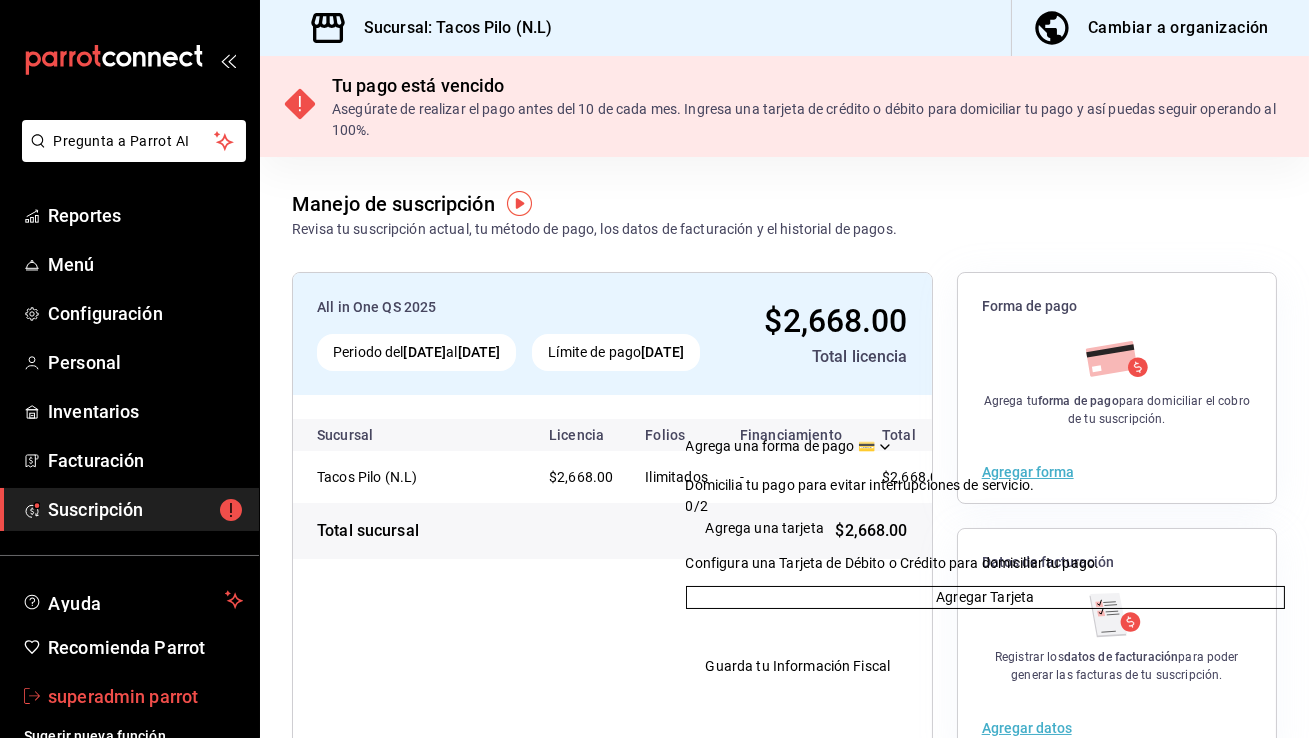click on "superadmin parrot" at bounding box center (129, 696) 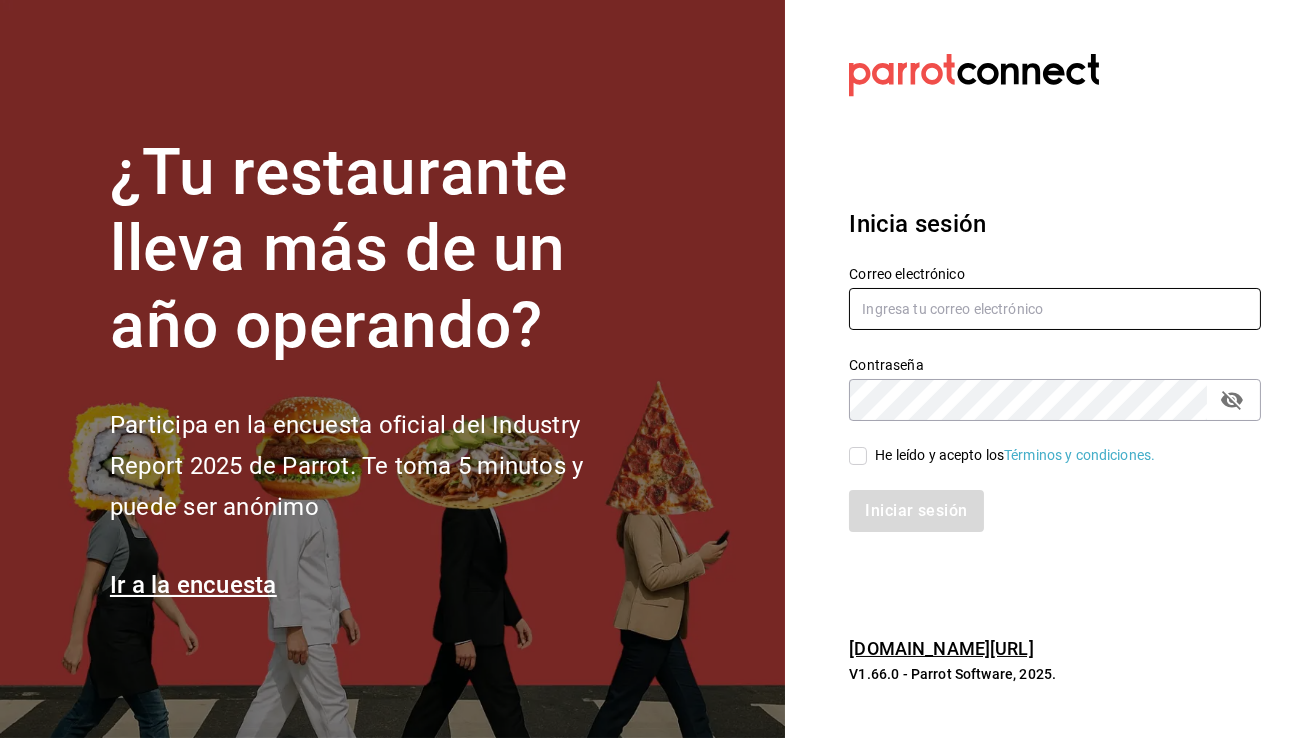 click at bounding box center (1055, 309) 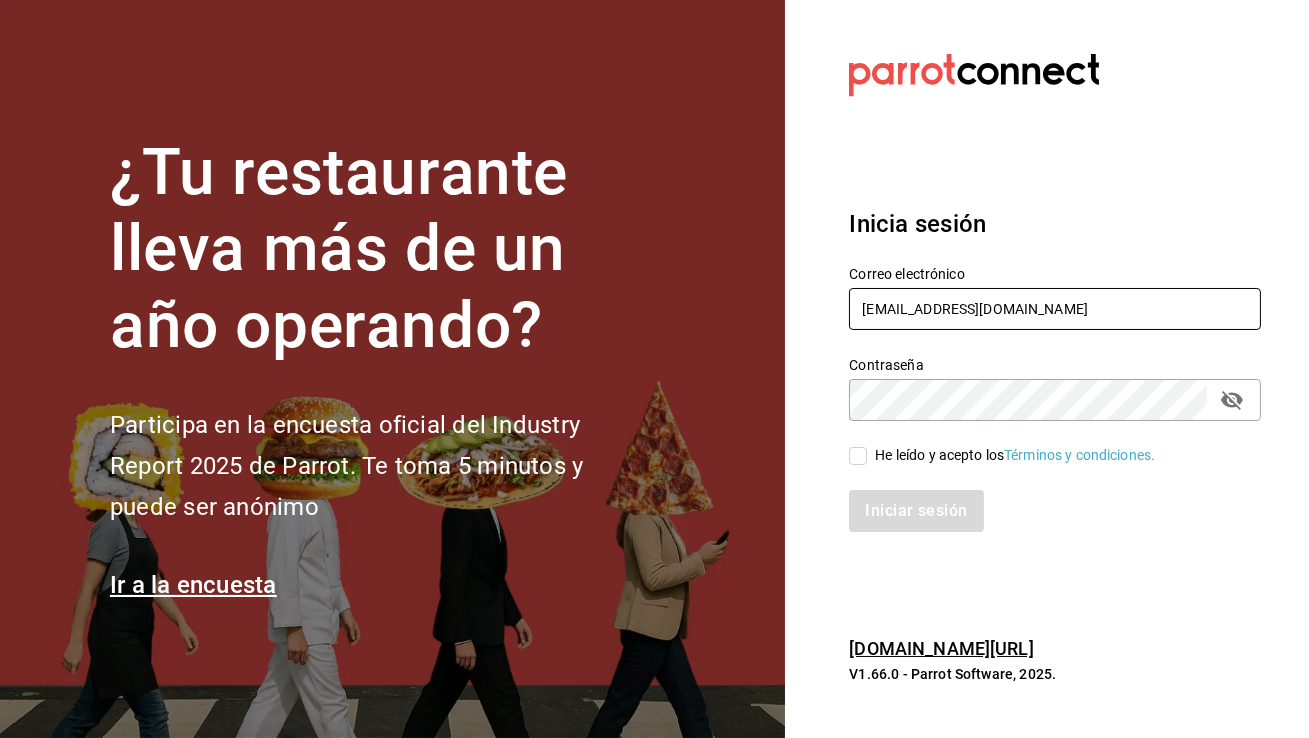 type on "[EMAIL_ADDRESS][DOMAIN_NAME]" 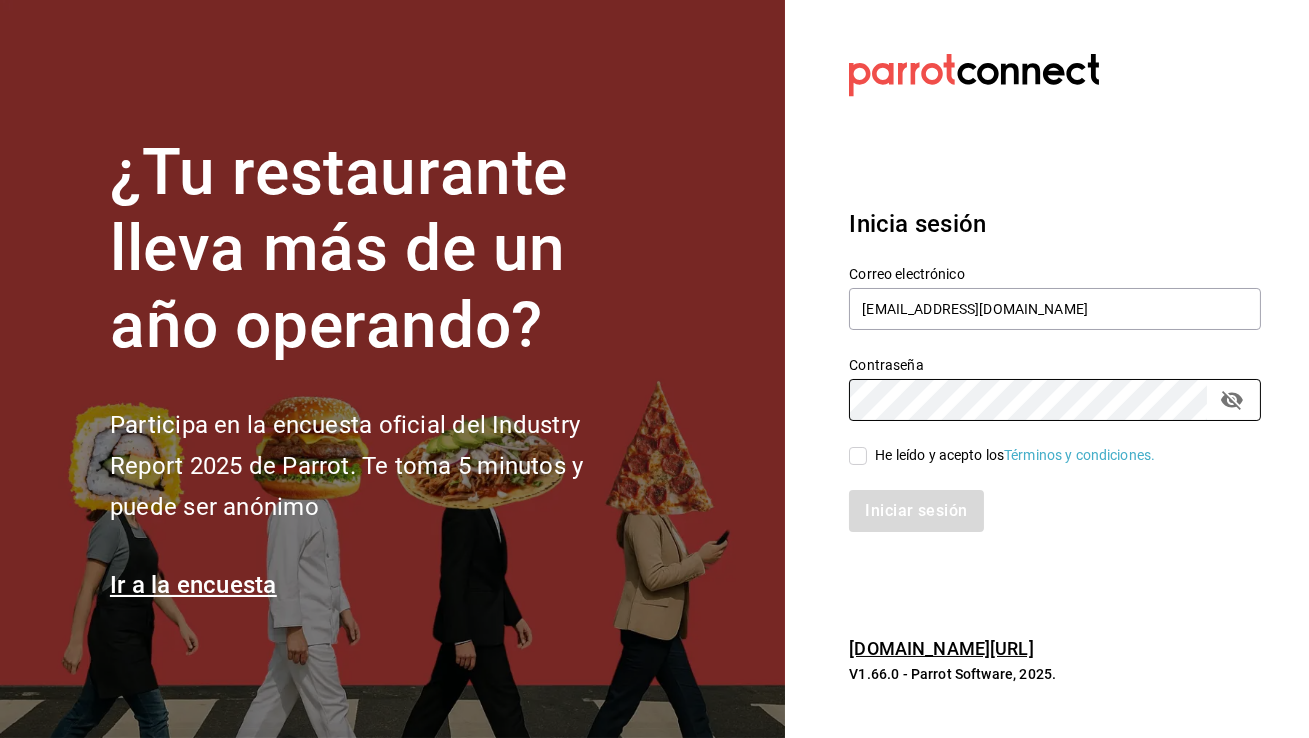 click on "He leído y acepto los  Términos y condiciones." at bounding box center [858, 456] 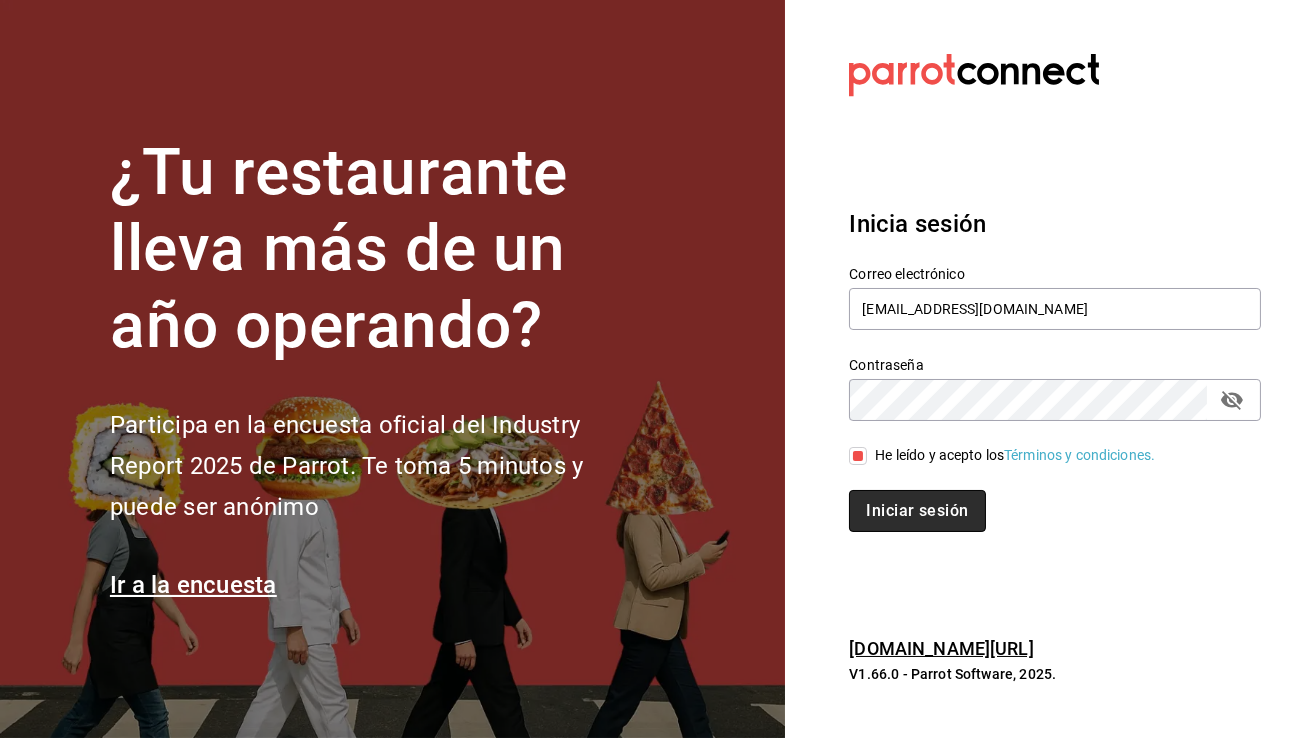 click on "Iniciar sesión" at bounding box center (917, 511) 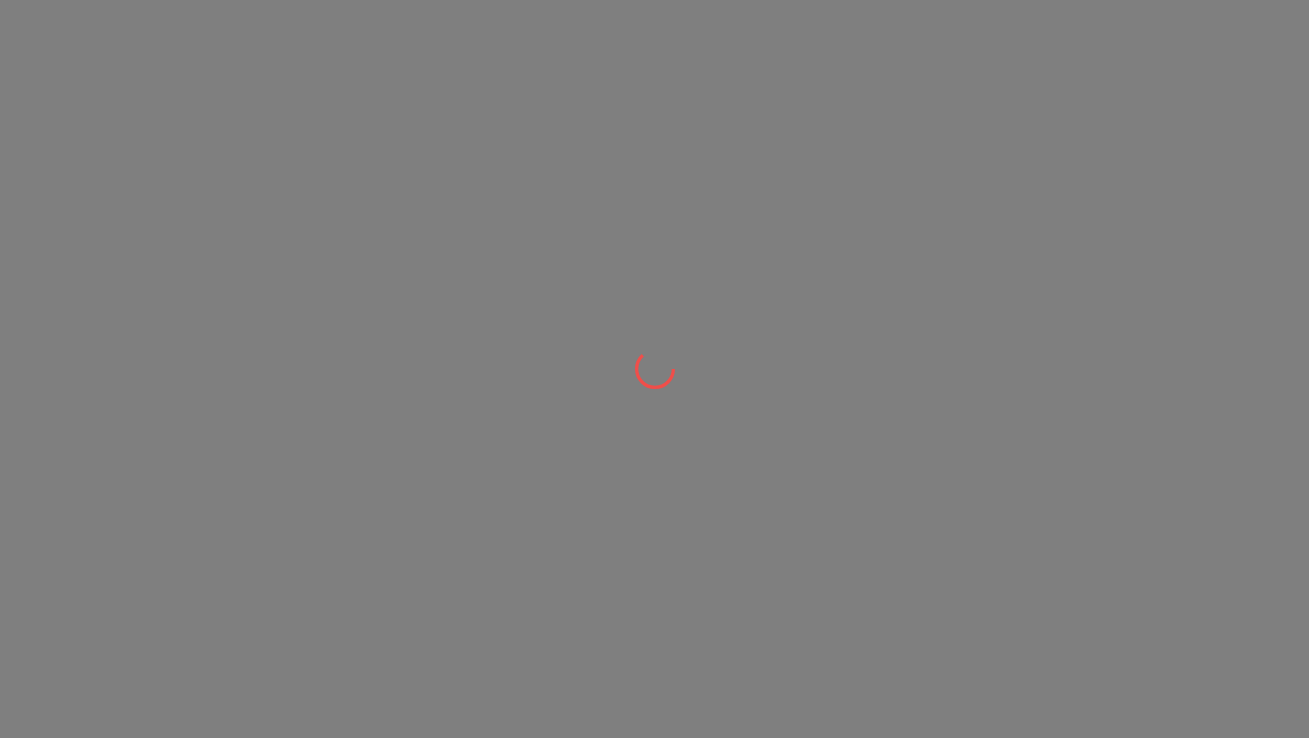 scroll, scrollTop: 0, scrollLeft: 0, axis: both 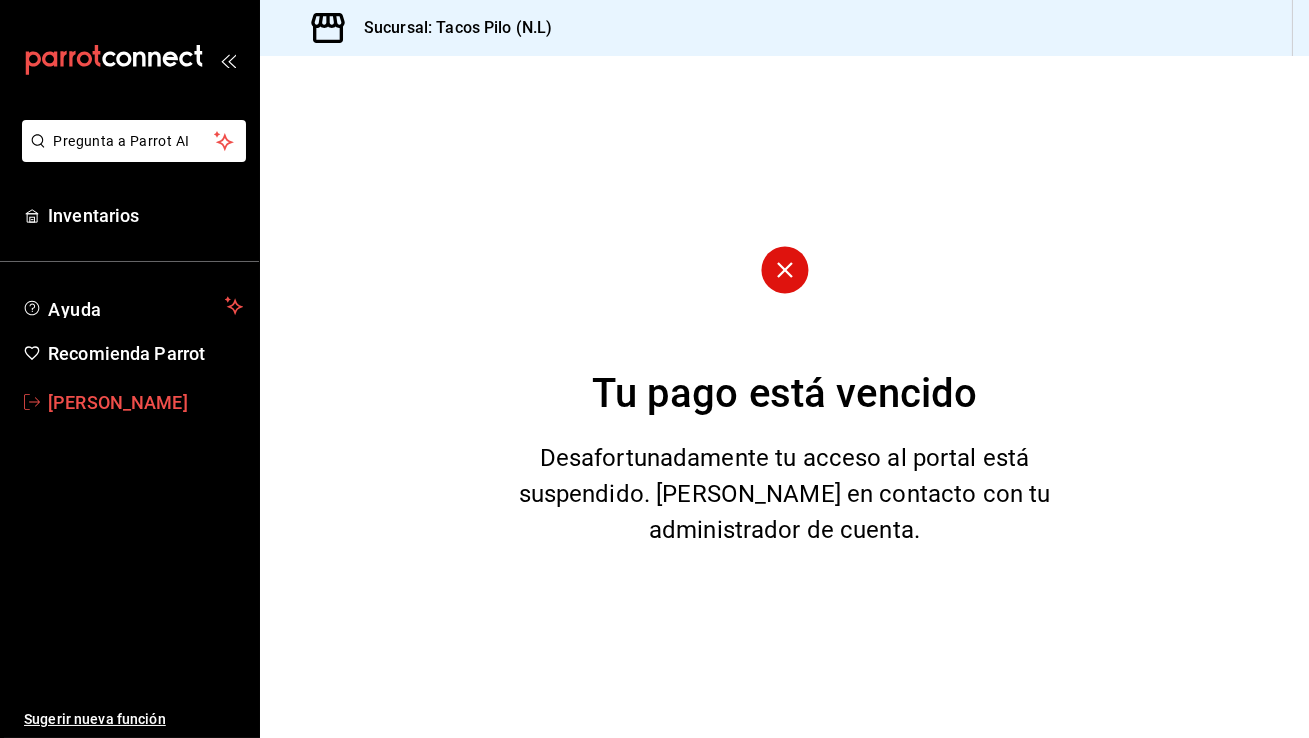 click on "[PERSON_NAME]" at bounding box center (145, 402) 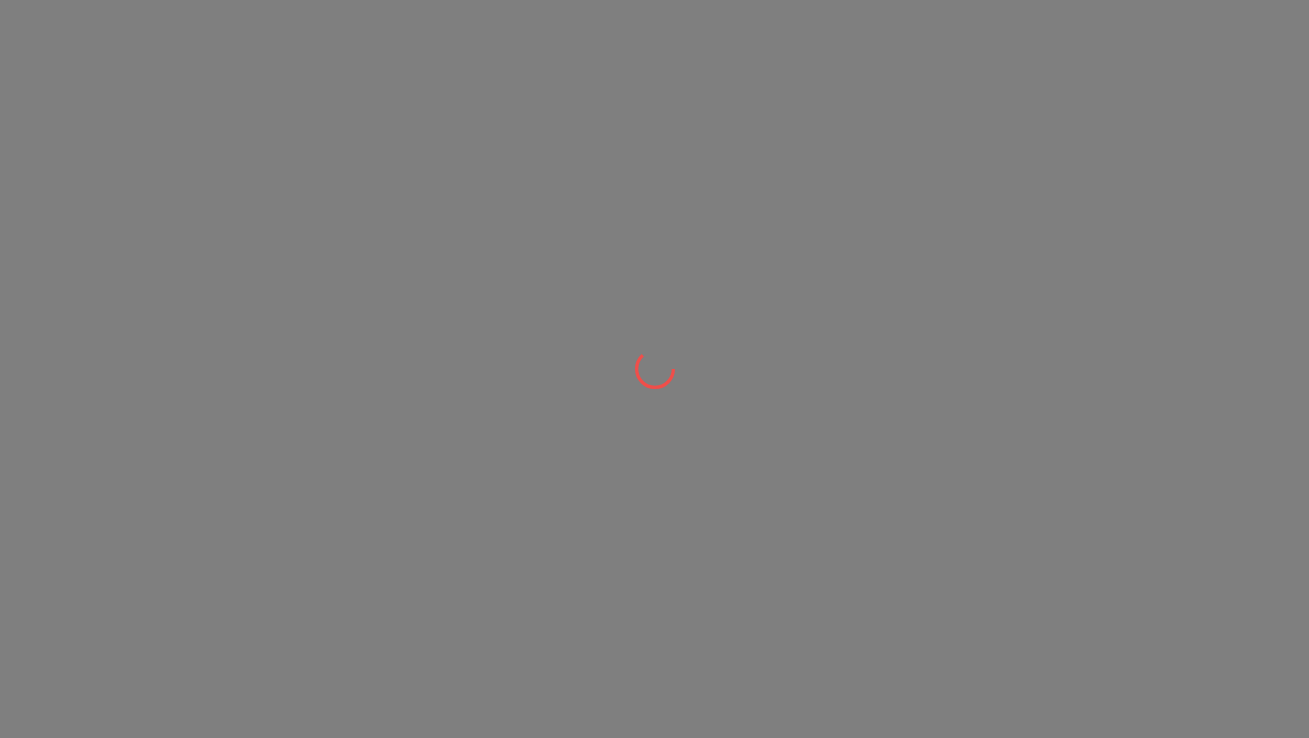 scroll, scrollTop: 0, scrollLeft: 0, axis: both 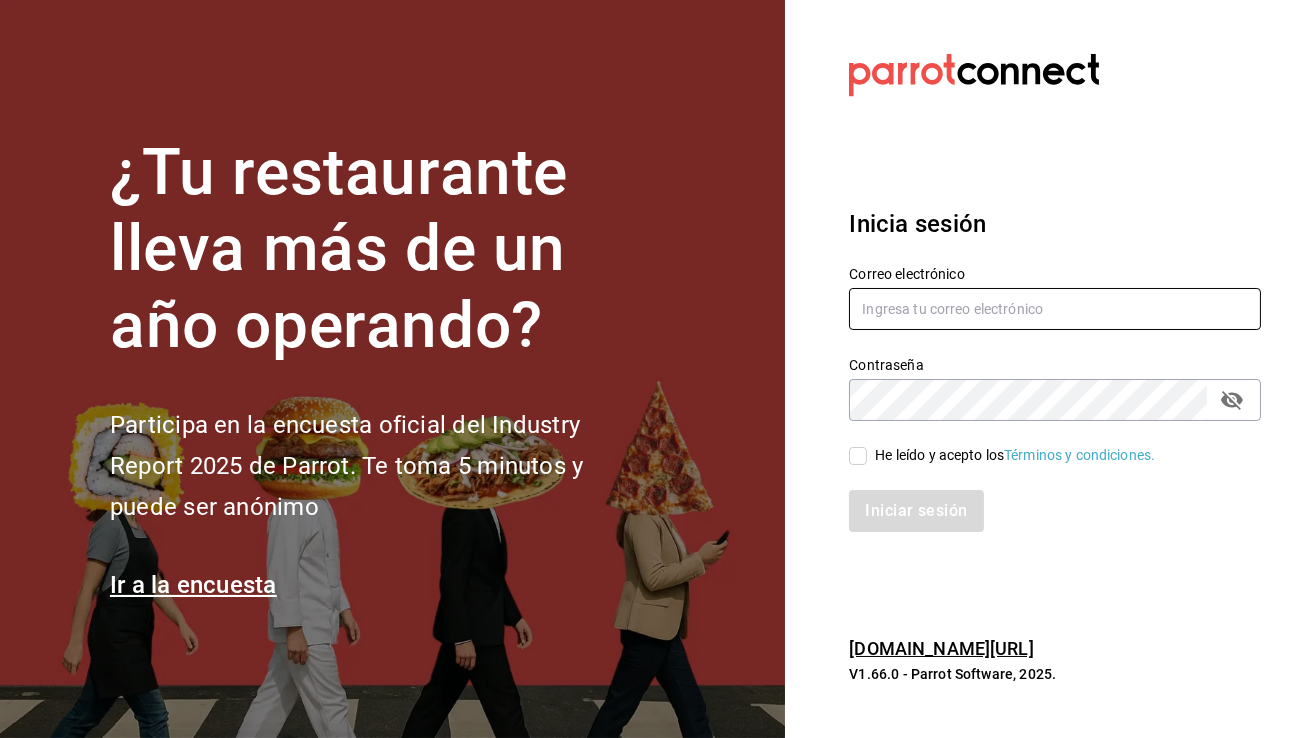 click at bounding box center [1055, 309] 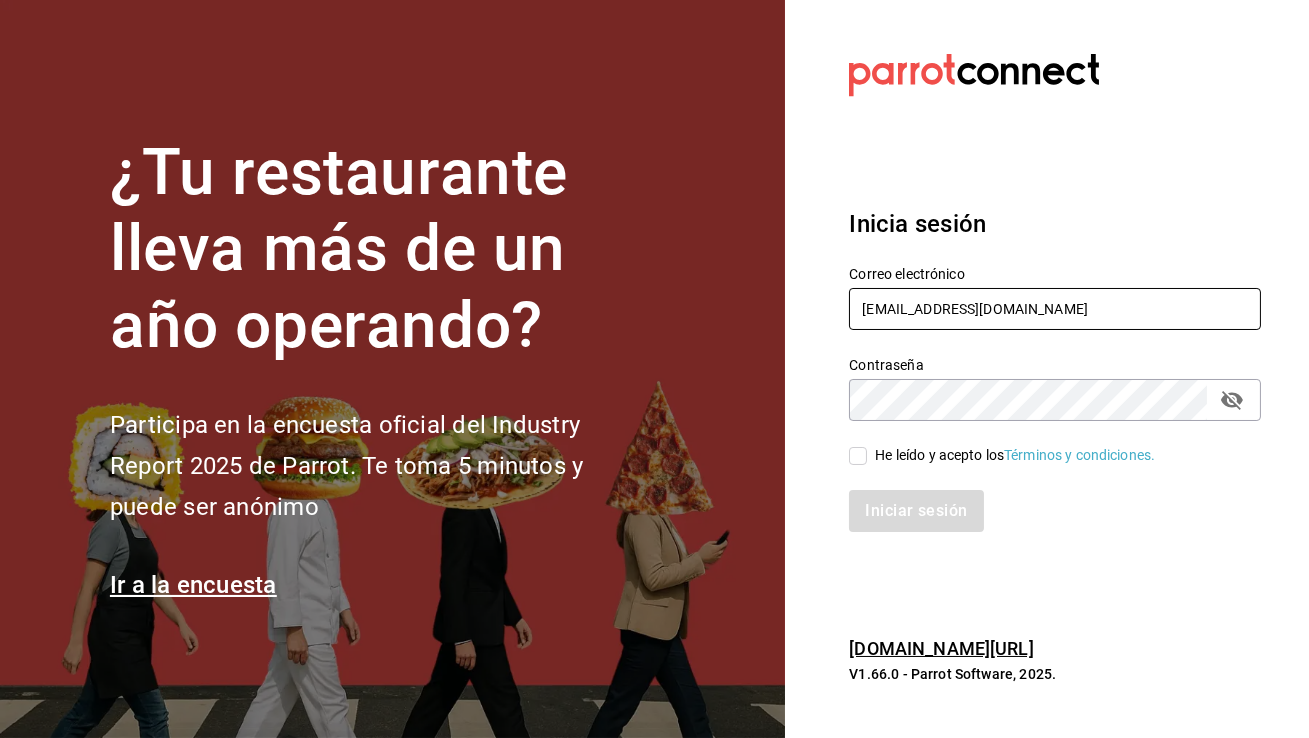 type on "ceciliapulido20@hotmail.com" 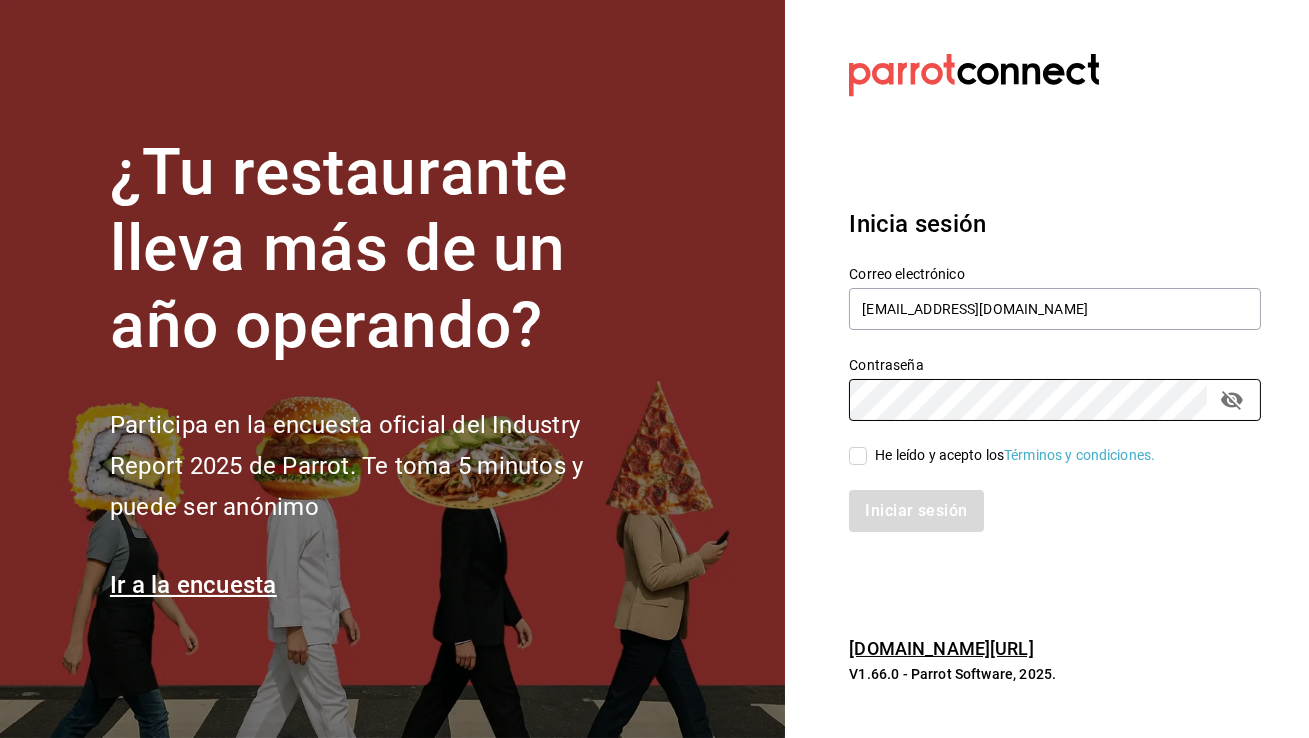 click on "He leído y acepto los  Términos y condiciones." at bounding box center (1011, 455) 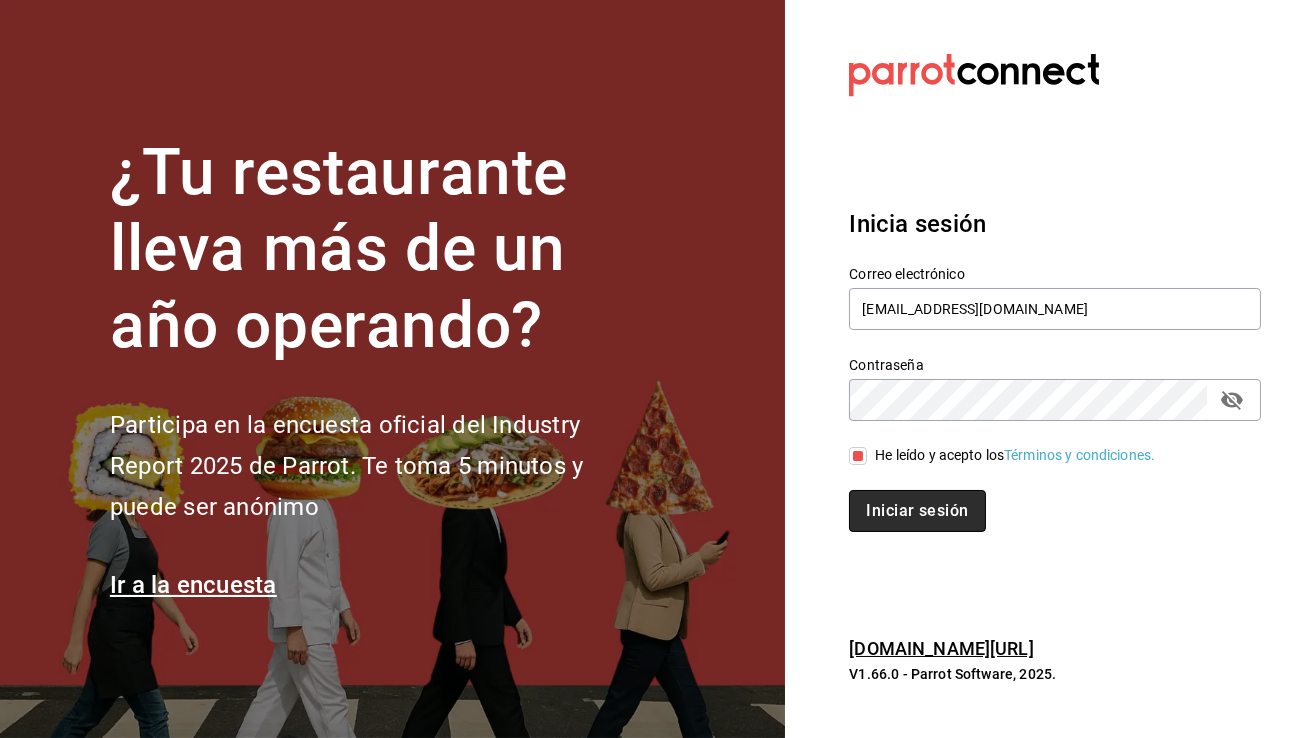 click on "Iniciar sesión" at bounding box center (917, 511) 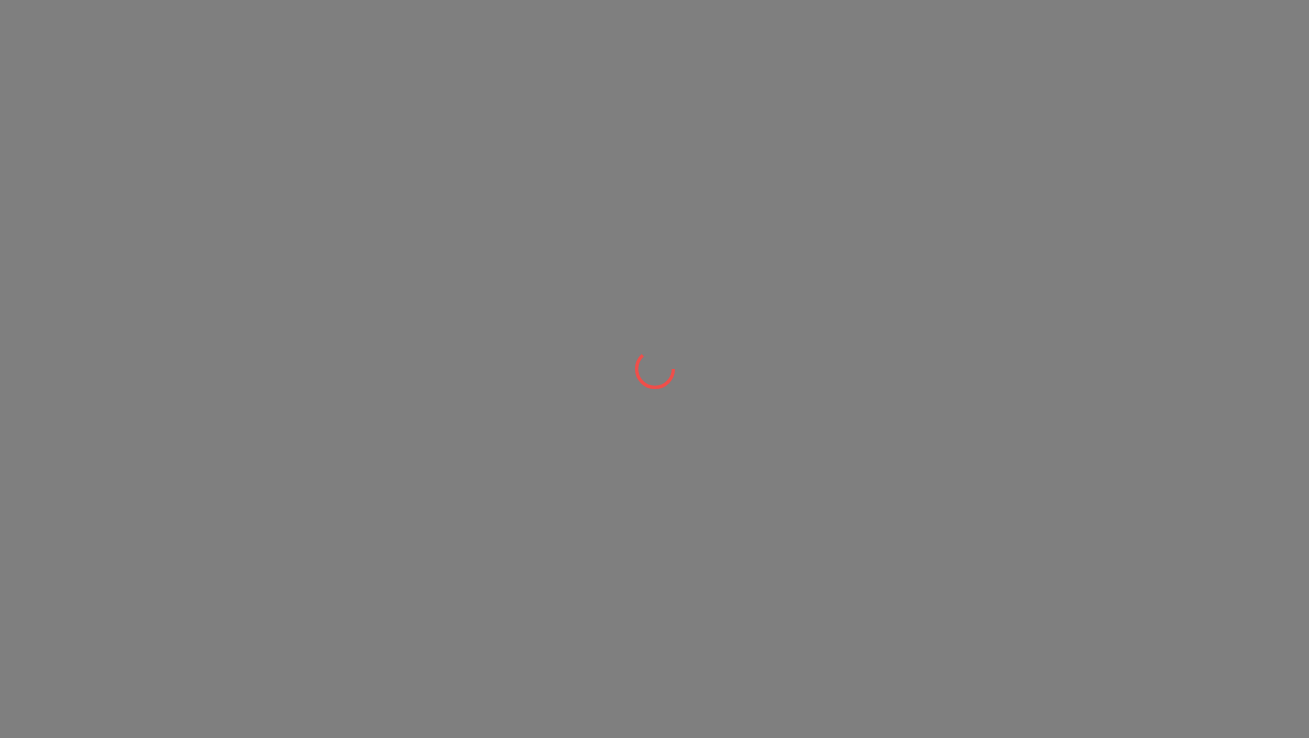 scroll, scrollTop: 0, scrollLeft: 0, axis: both 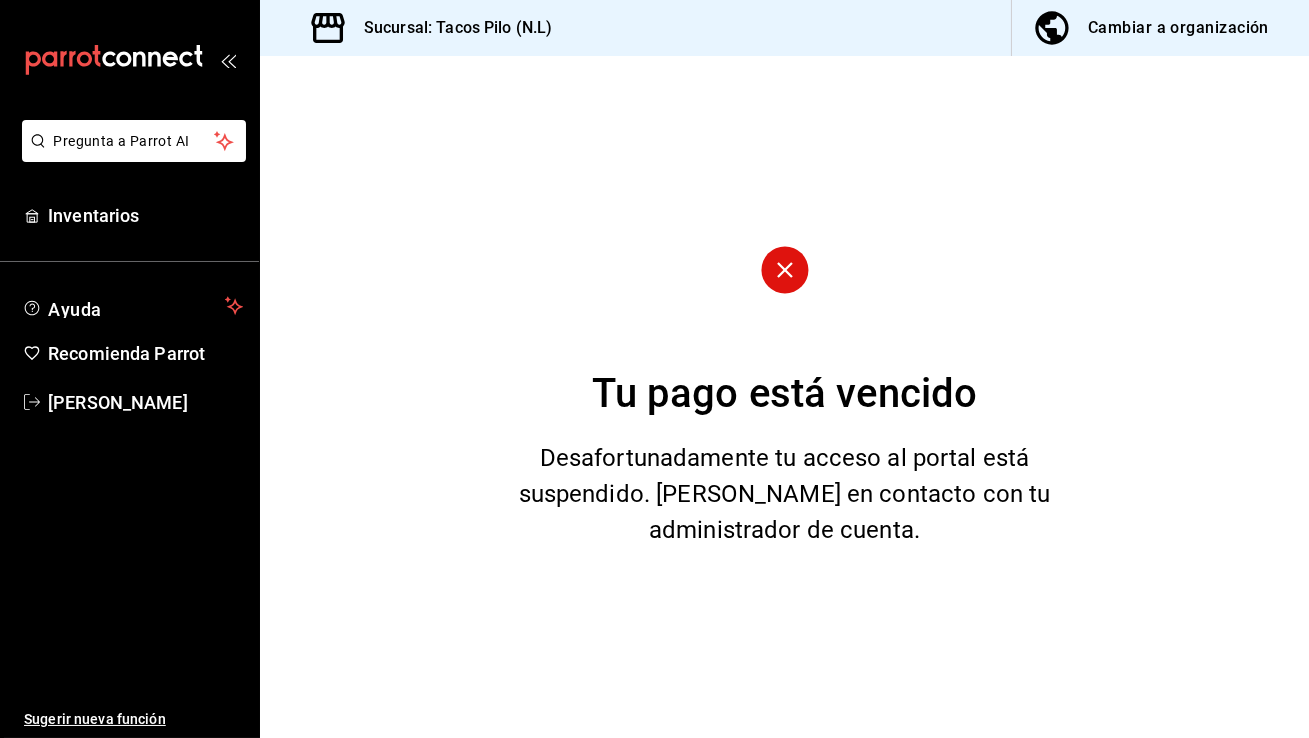 click on "Cambiar a organización" at bounding box center (1152, 28) 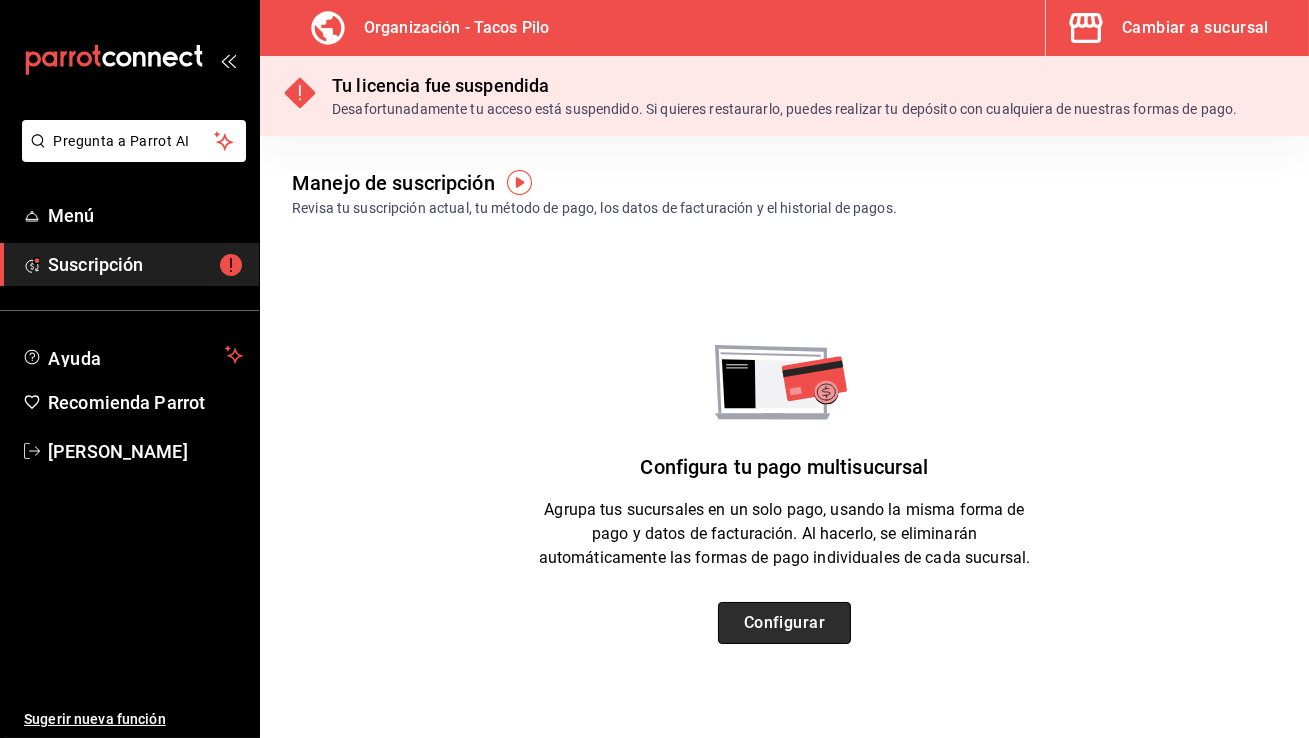 click on "Configurar" at bounding box center (784, 623) 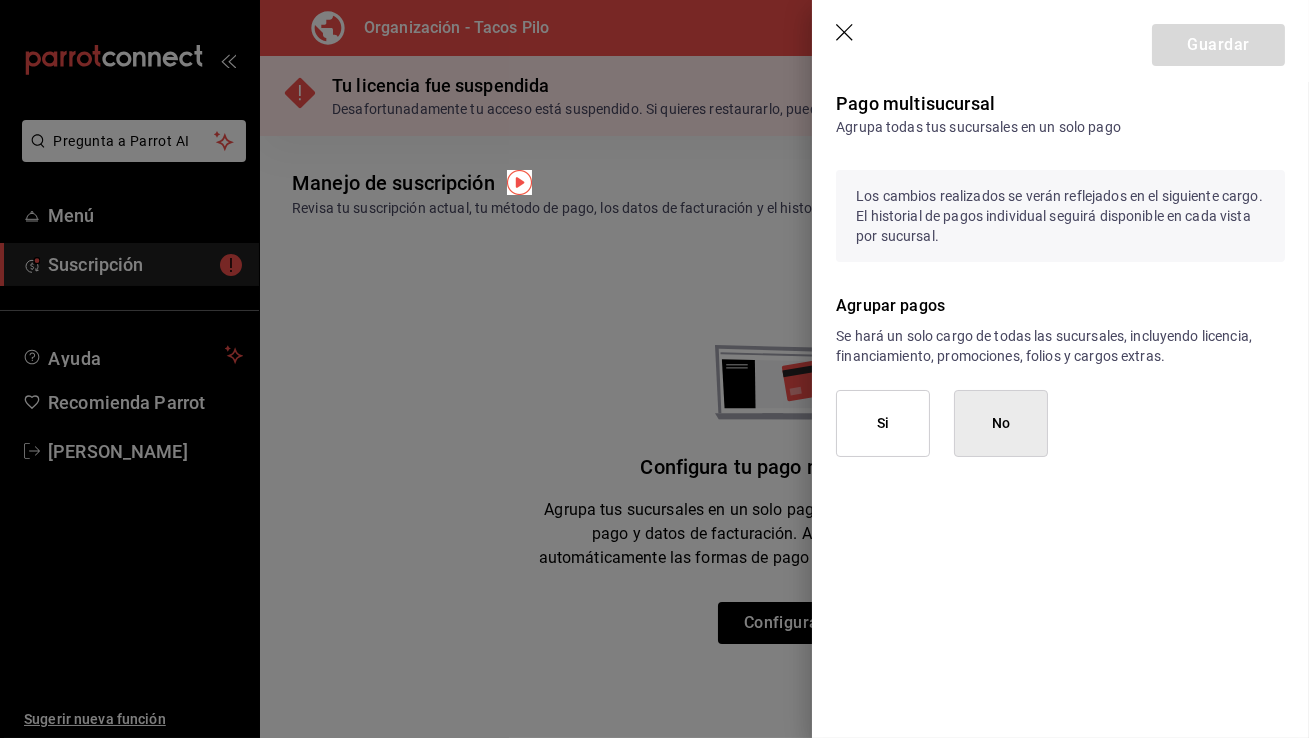 click on "Guardar" at bounding box center (1060, 41) 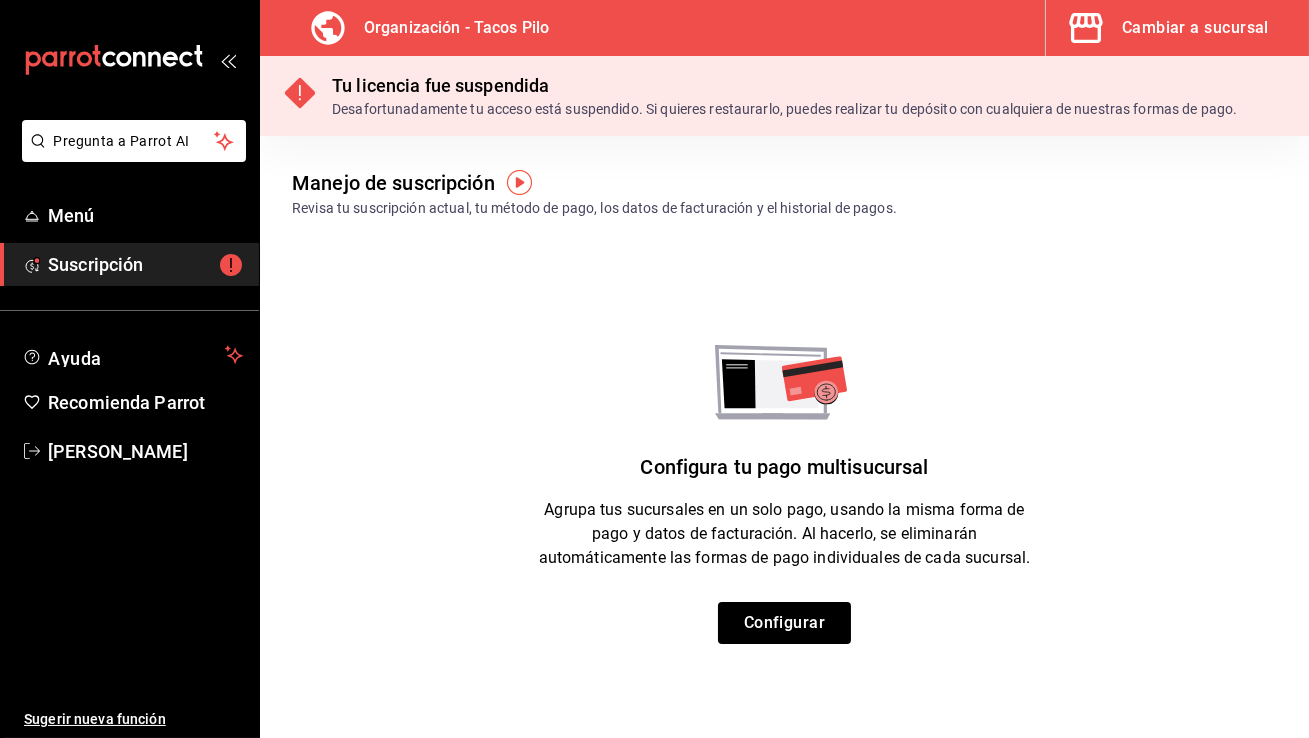 click on "Cambiar a sucursal" at bounding box center [1195, 28] 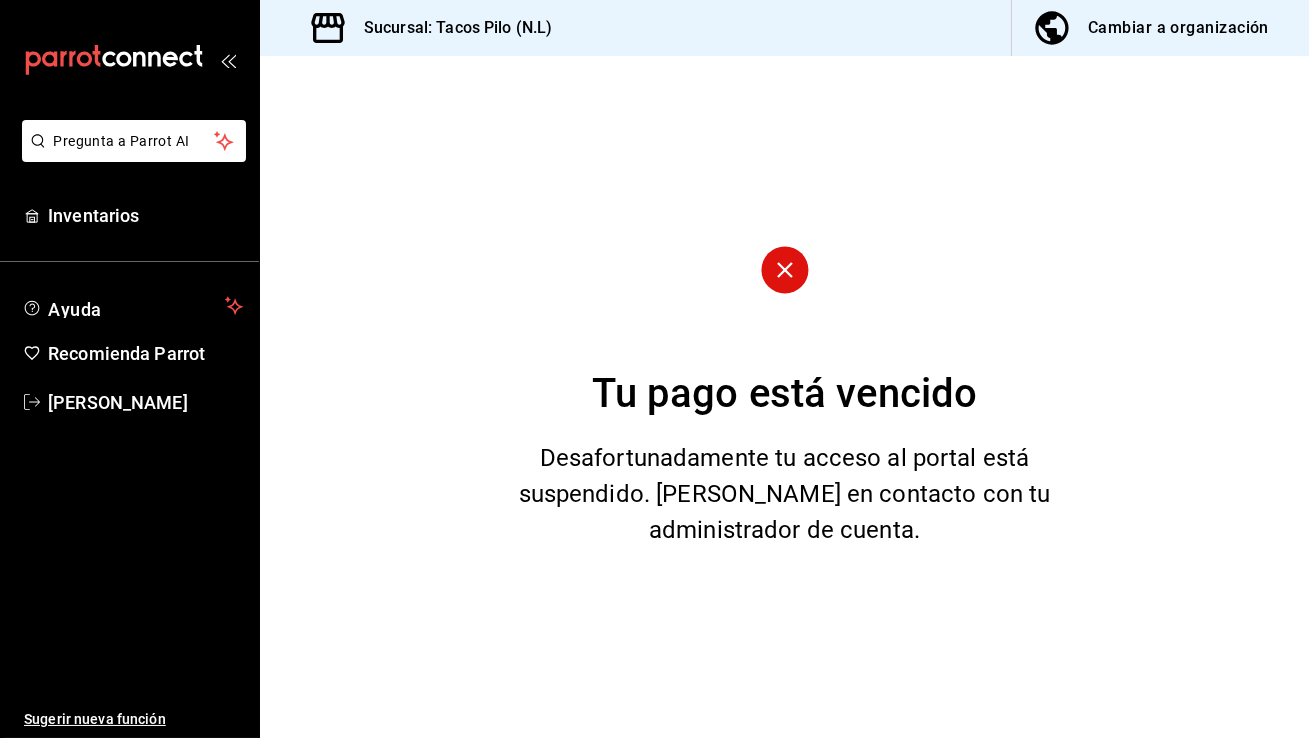 click on "Tu pago está vencido Desafortunadamente tu acceso al portal está suspendido. [PERSON_NAME] en contacto con tu administrador de cuenta." at bounding box center (784, 397) 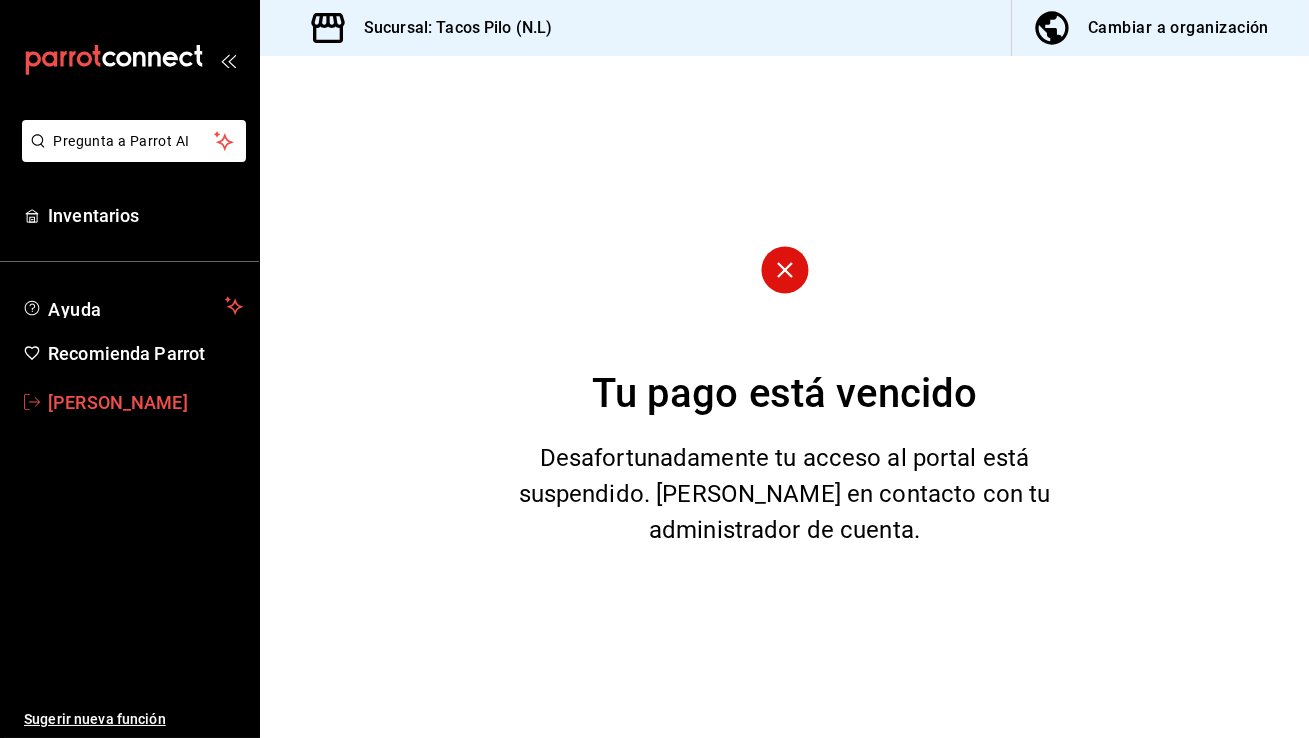 click on "[PERSON_NAME]" at bounding box center [145, 402] 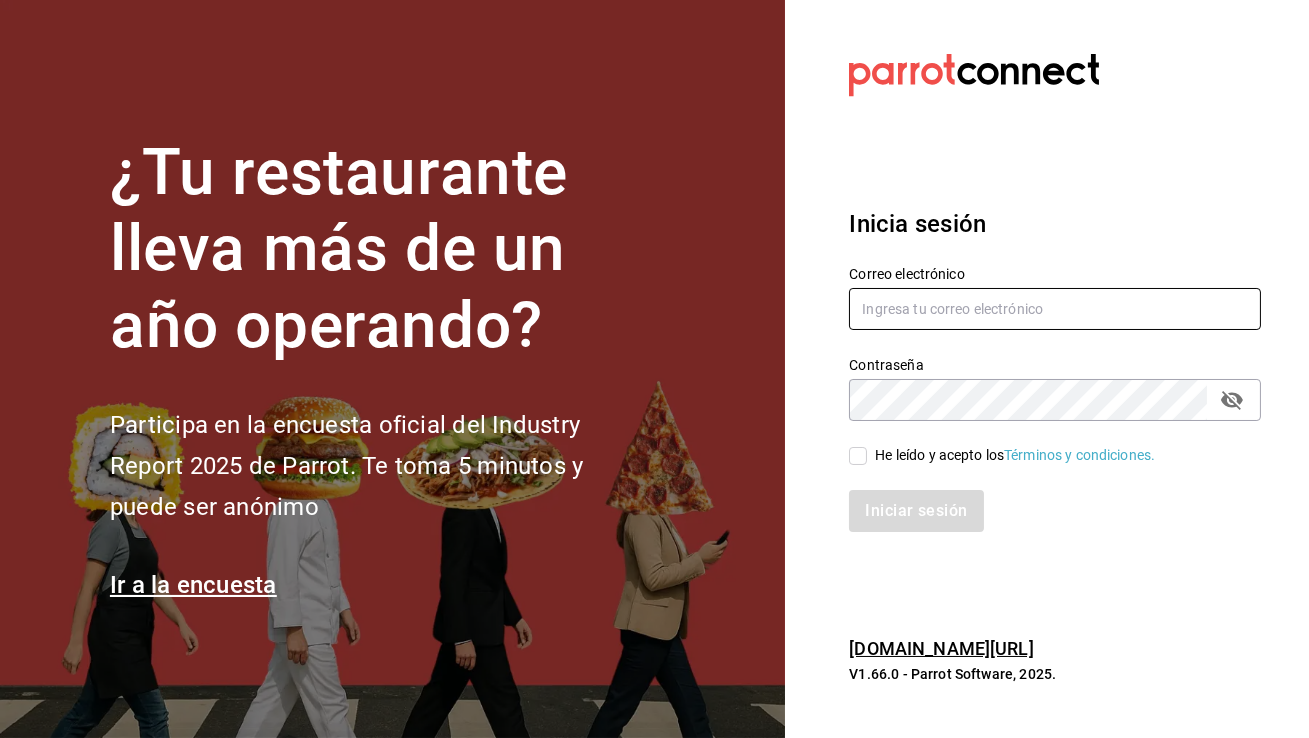 click at bounding box center [1055, 309] 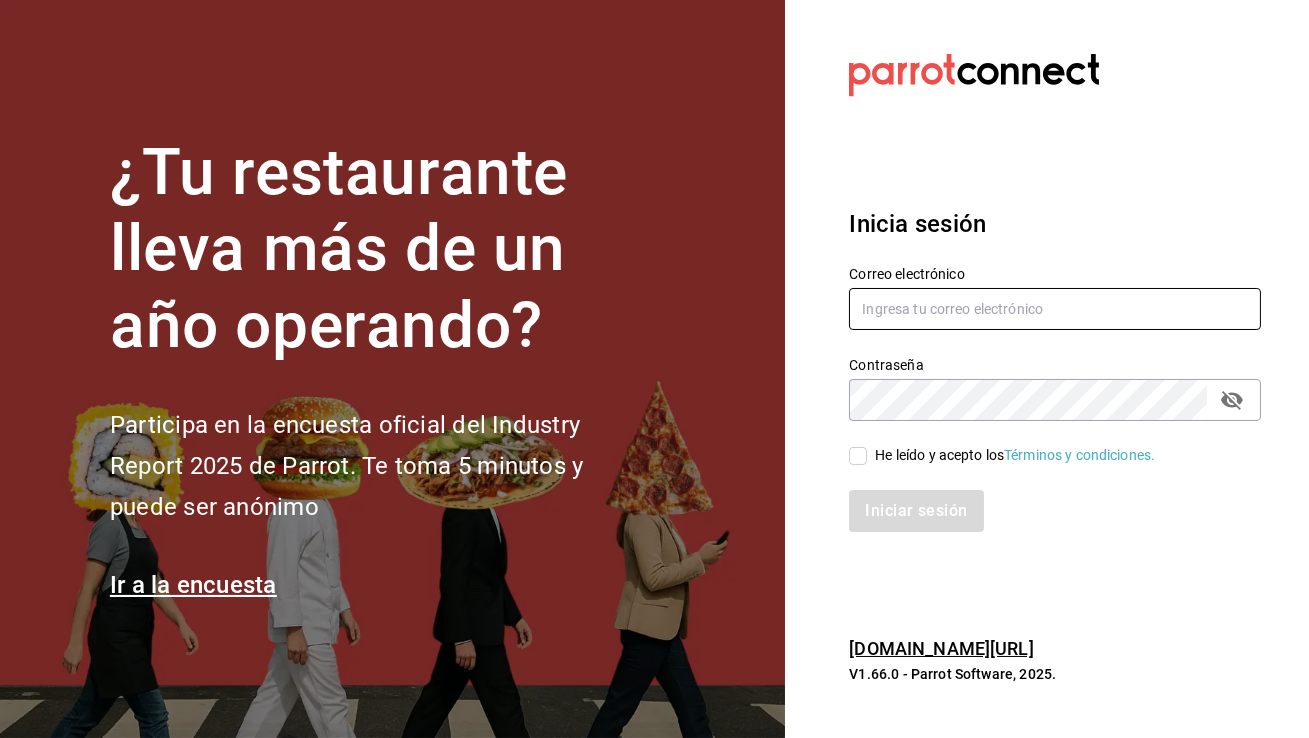 paste on "[EMAIL_ADDRESS][DOMAIN_NAME]" 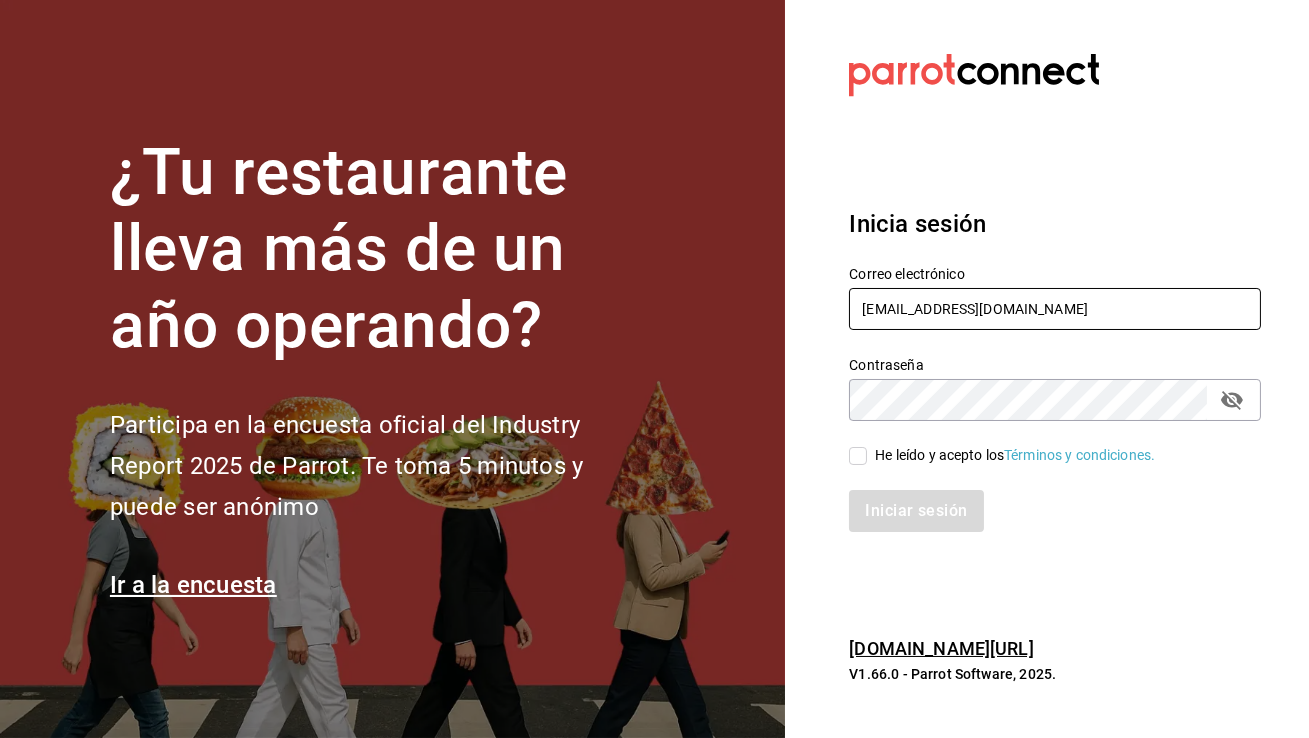 type on "[EMAIL_ADDRESS][DOMAIN_NAME]" 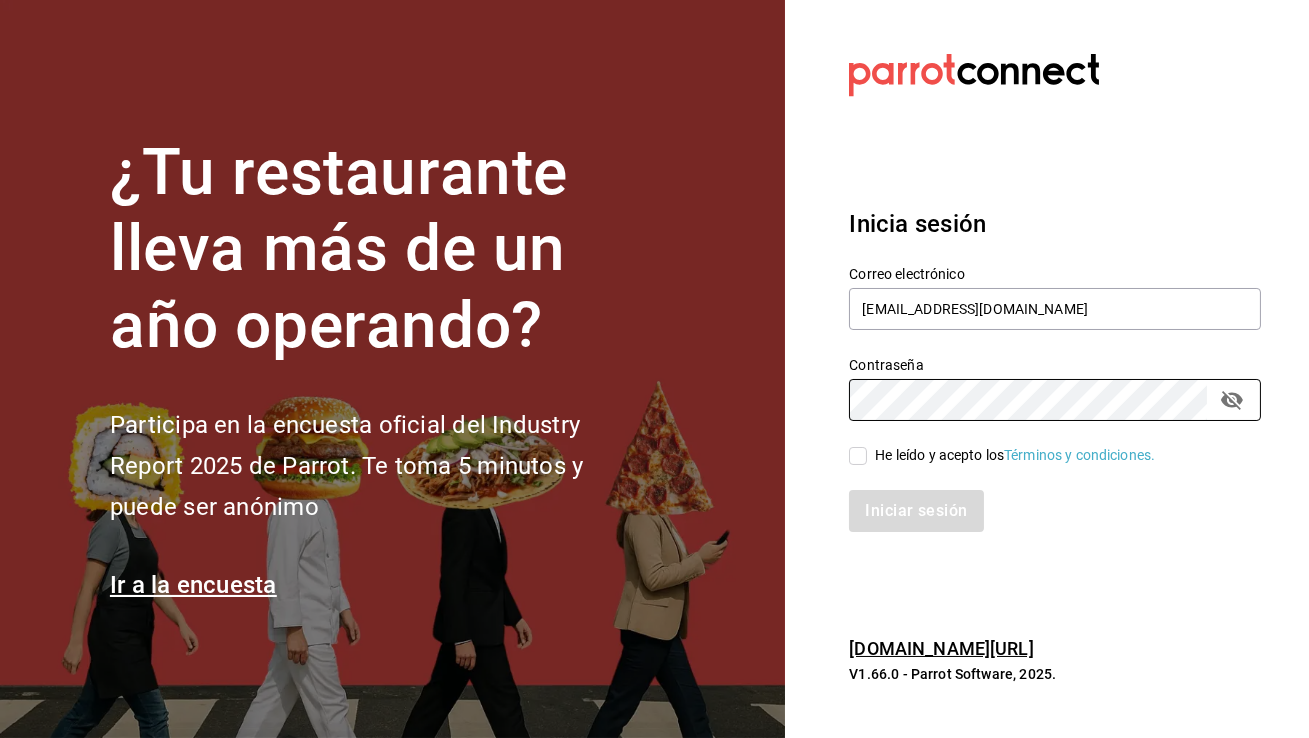 click on "He leído y acepto los  Términos y condiciones." at bounding box center [858, 456] 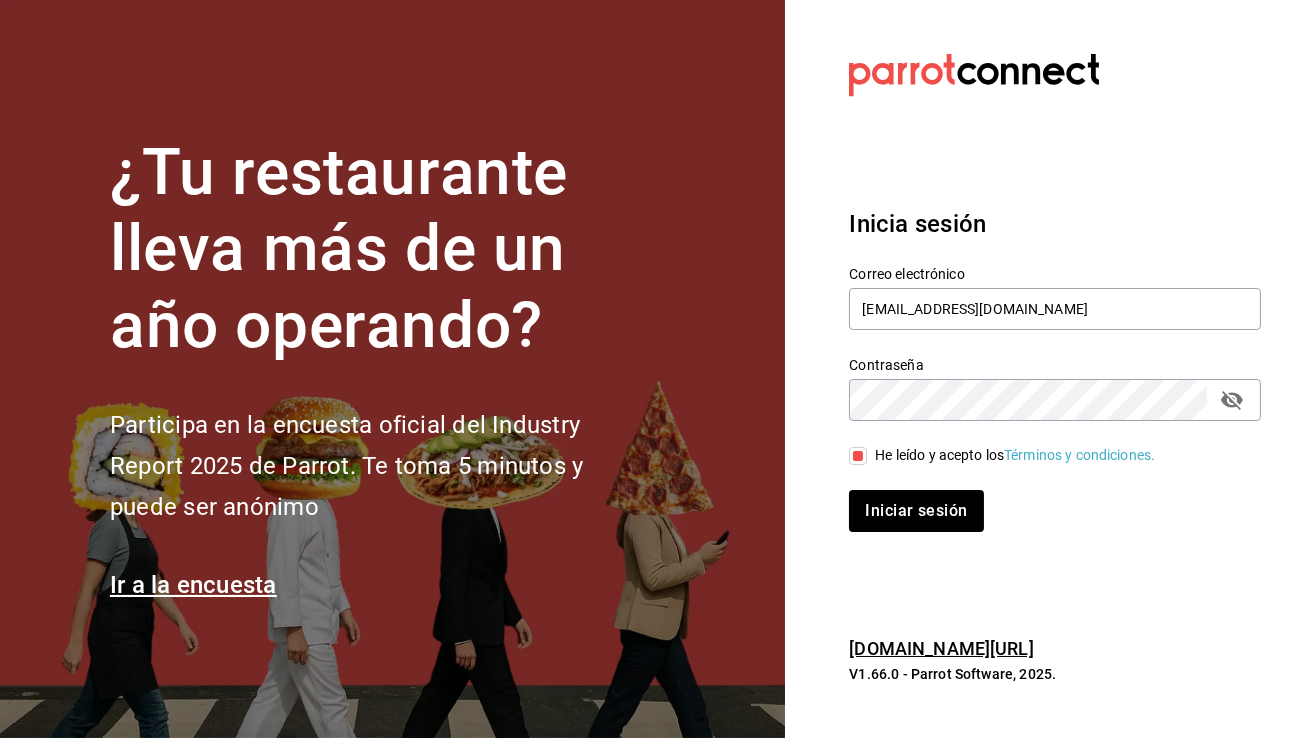 click on "Iniciar sesión" at bounding box center (916, 511) 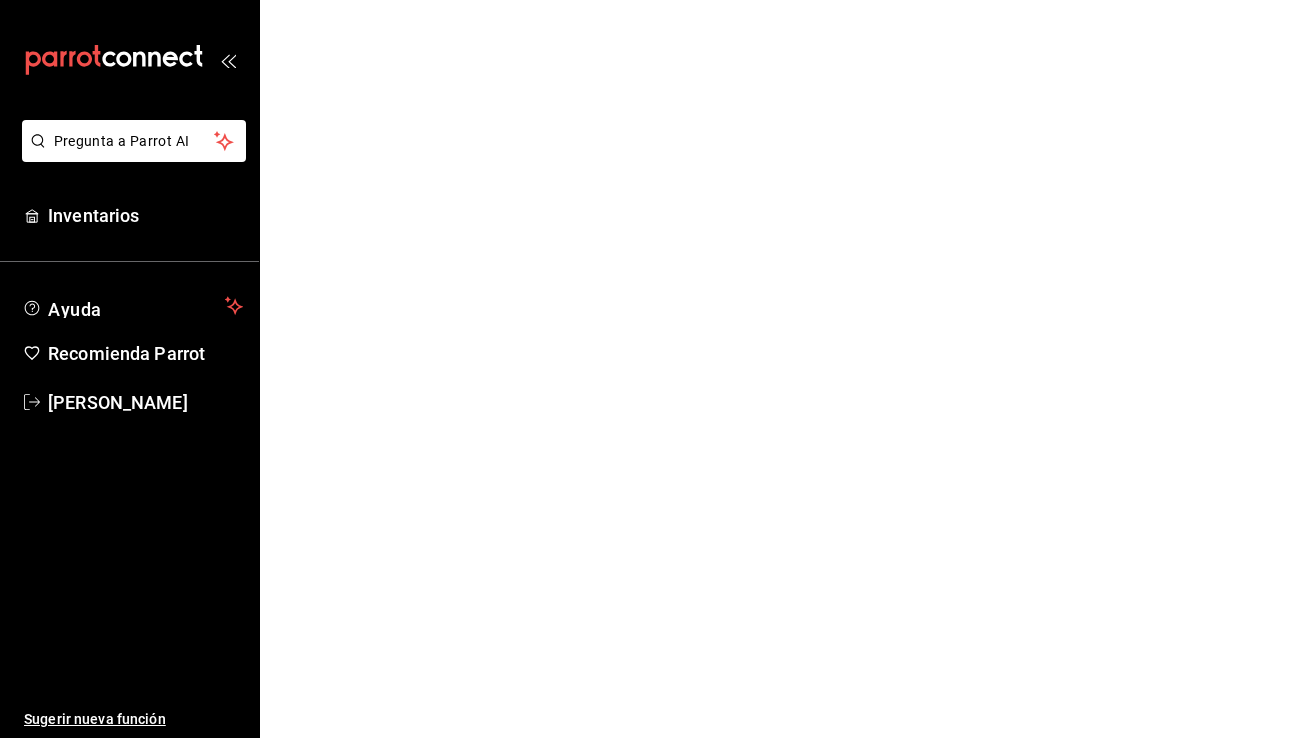 scroll, scrollTop: 0, scrollLeft: 0, axis: both 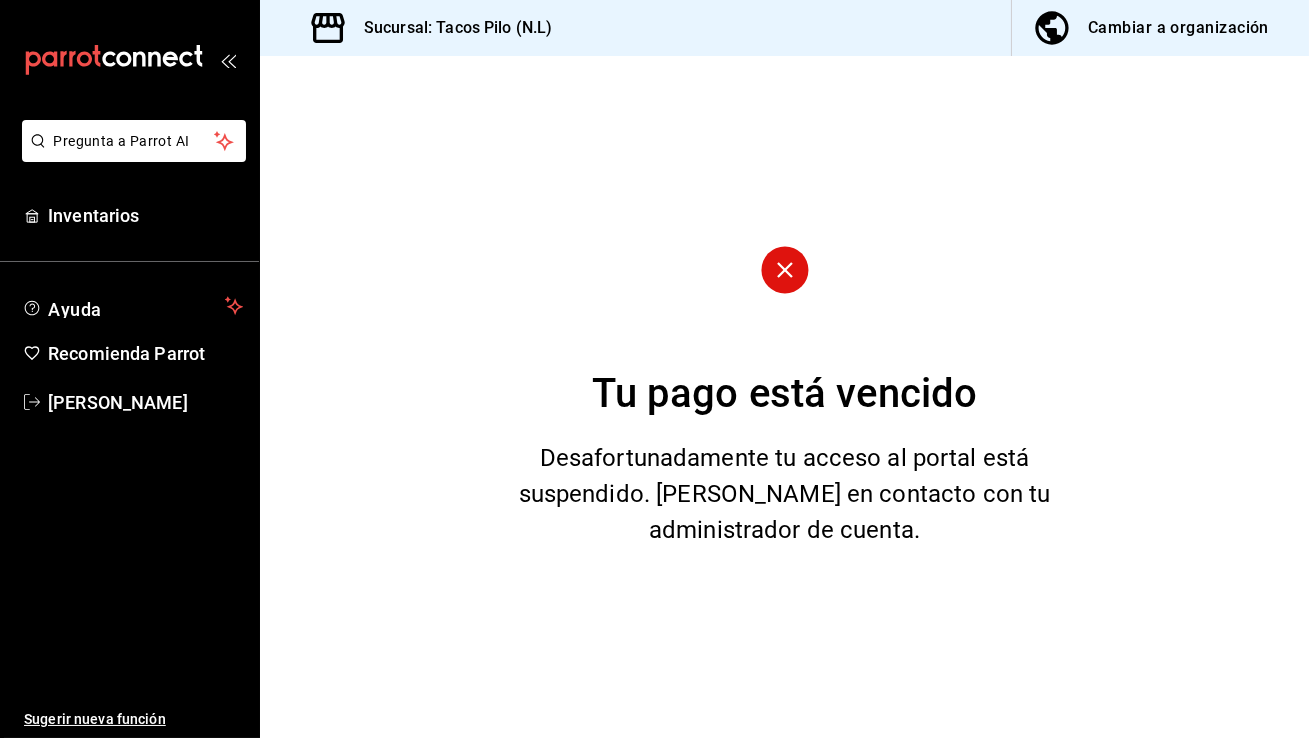 click on "Cambiar a organización" at bounding box center [1178, 28] 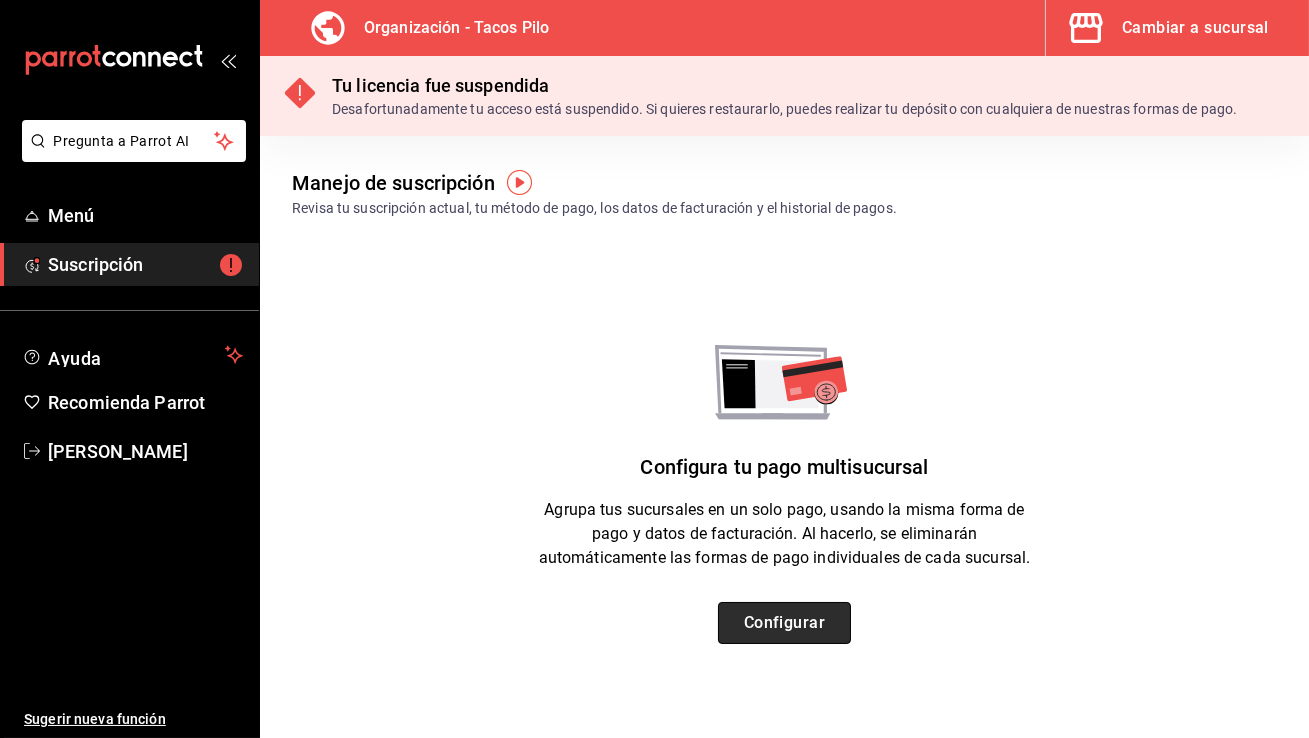 click on "Configurar" at bounding box center [784, 623] 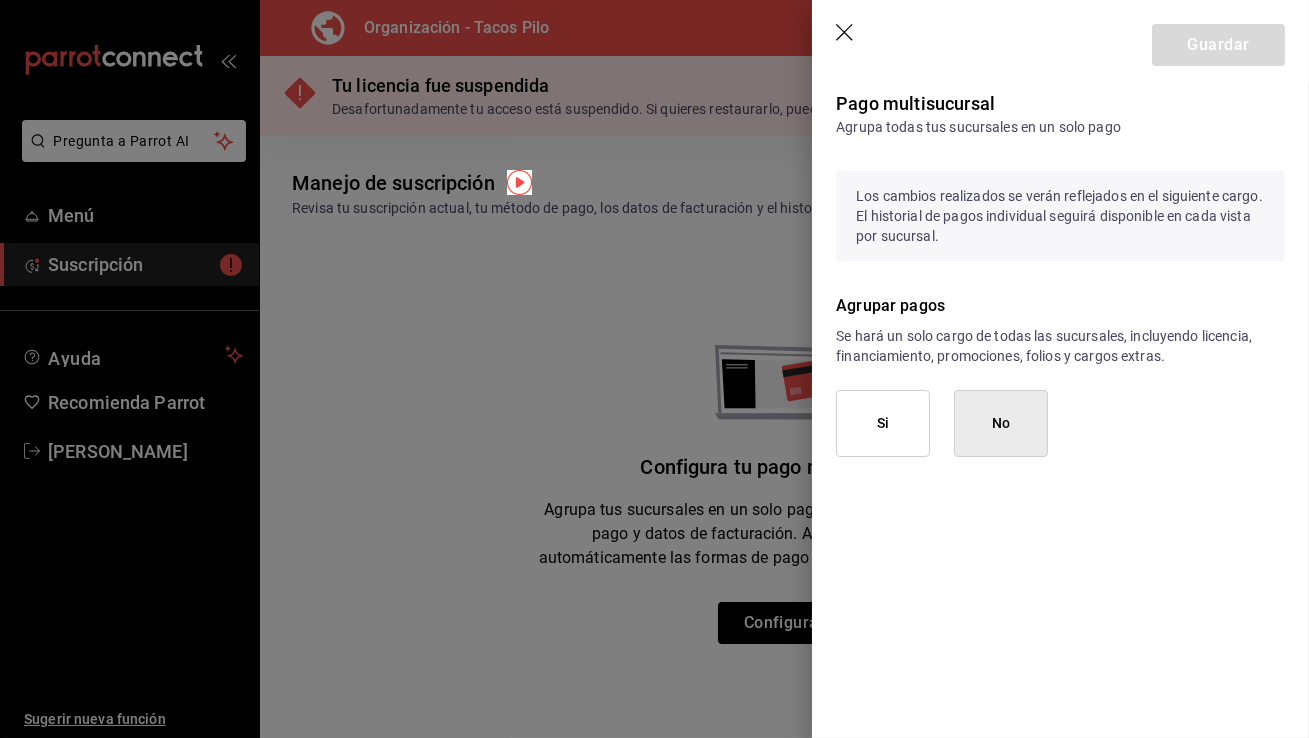 click on "Si" at bounding box center (883, 423) 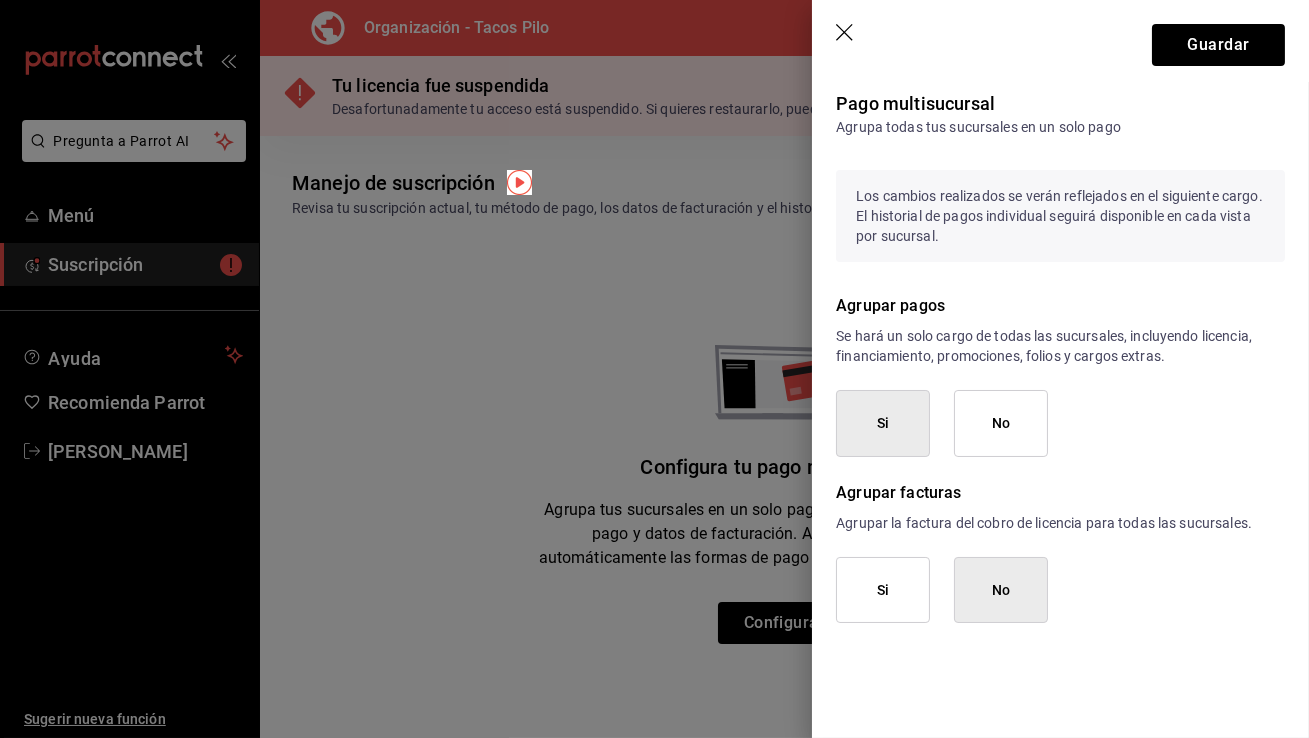 click on "Guardar" at bounding box center [1060, 41] 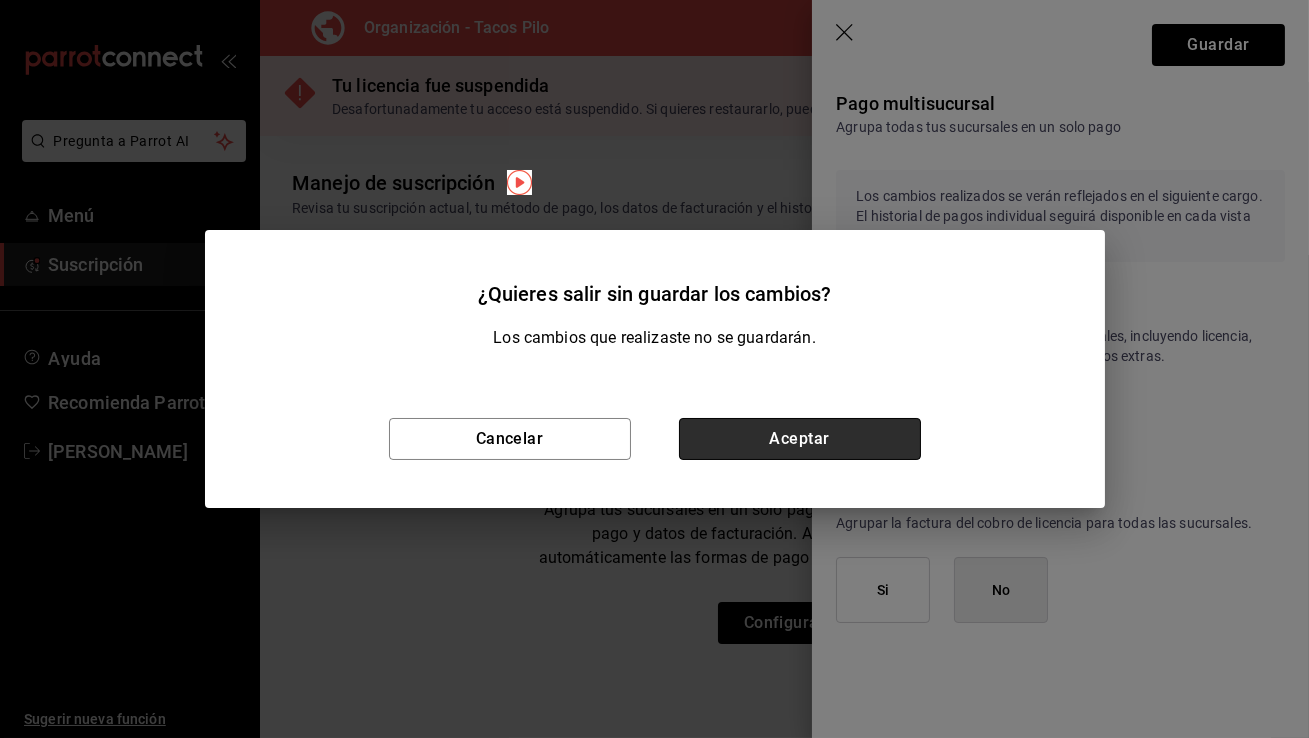 click on "Aceptar" at bounding box center [800, 439] 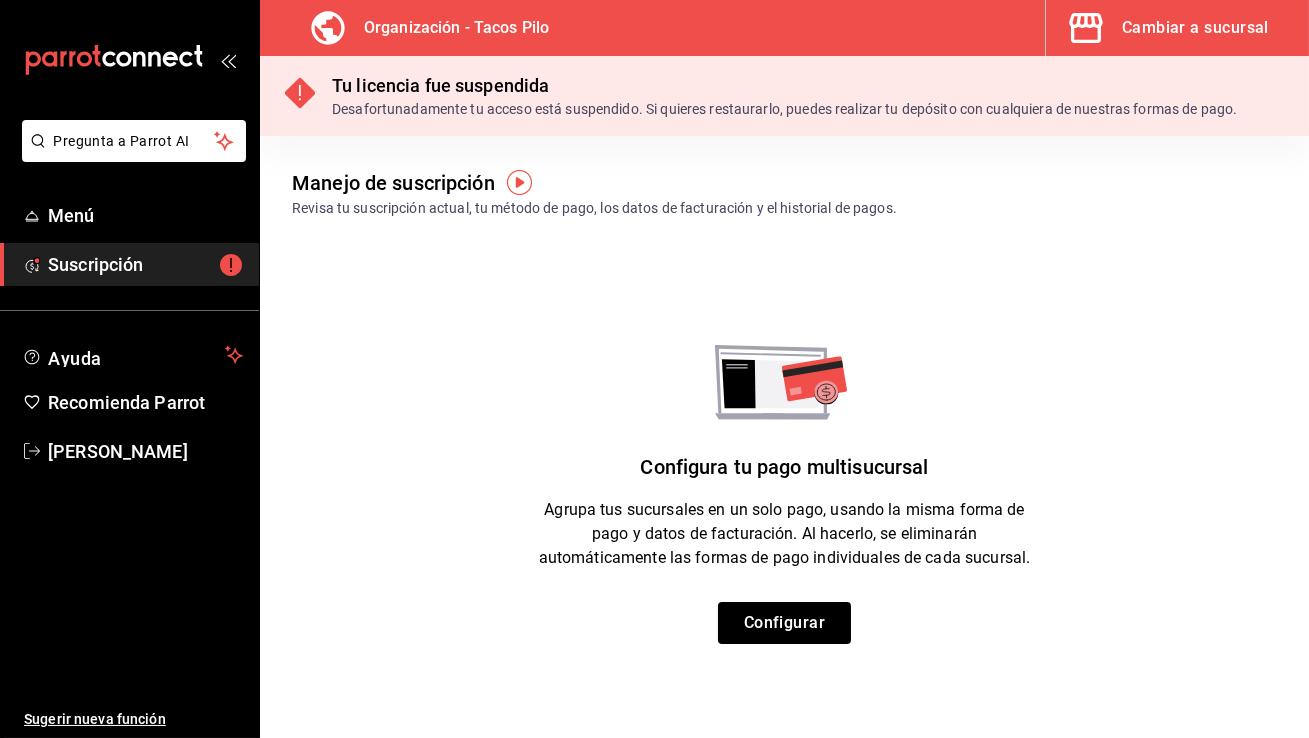 click 